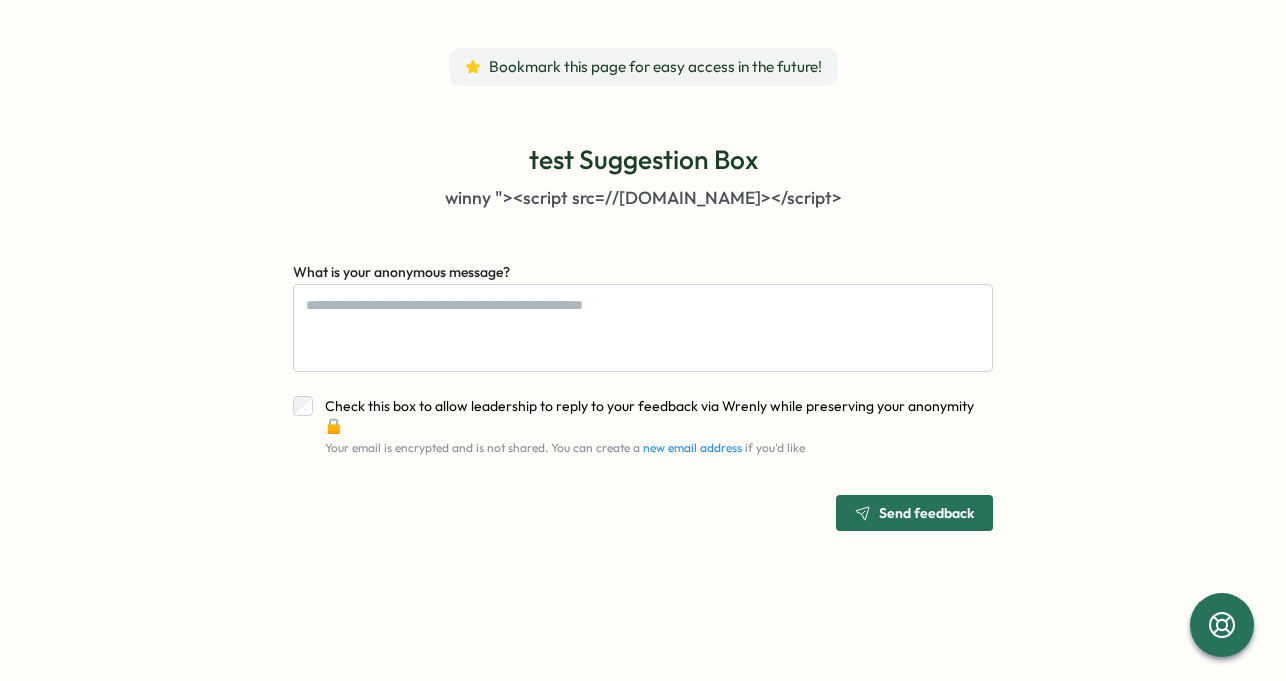 scroll, scrollTop: 0, scrollLeft: 0, axis: both 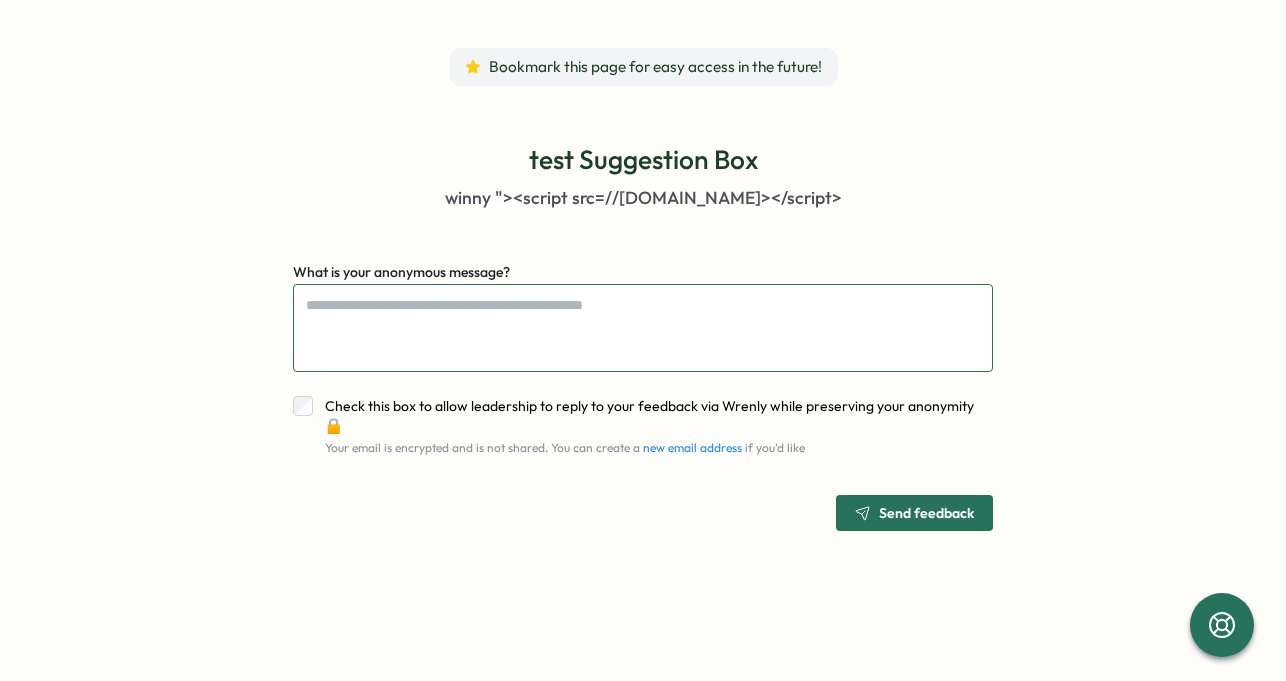 type on "*" 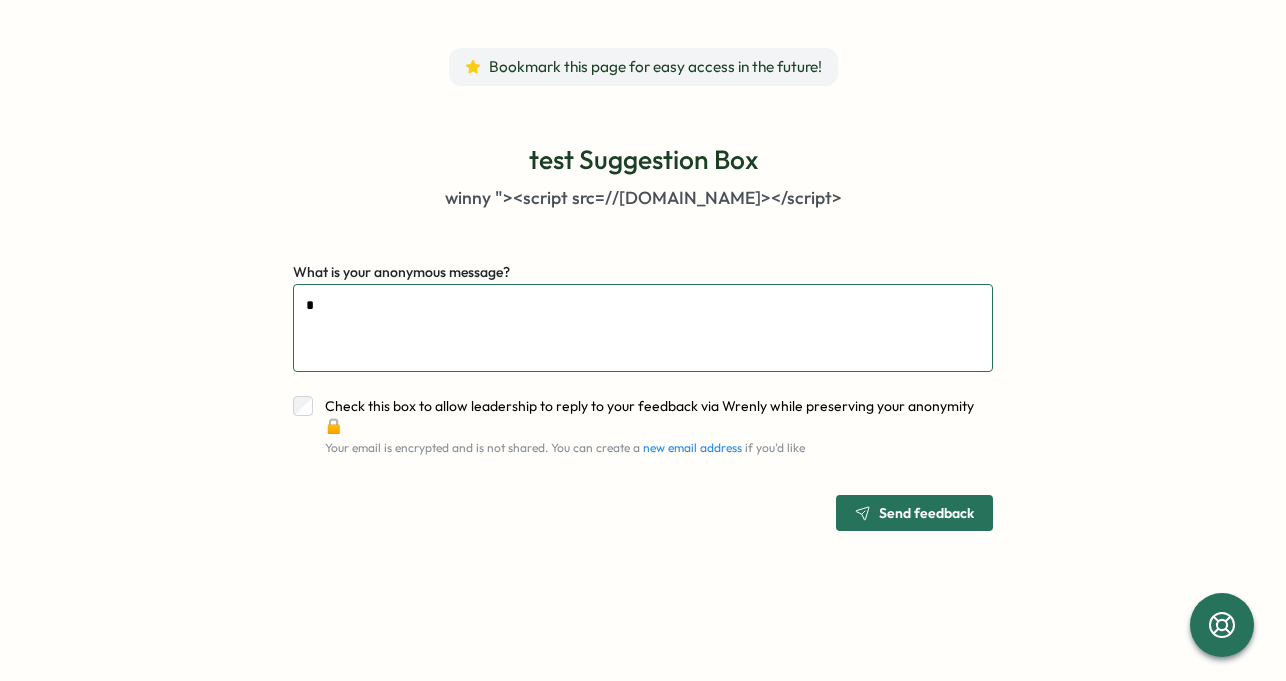 type on "**" 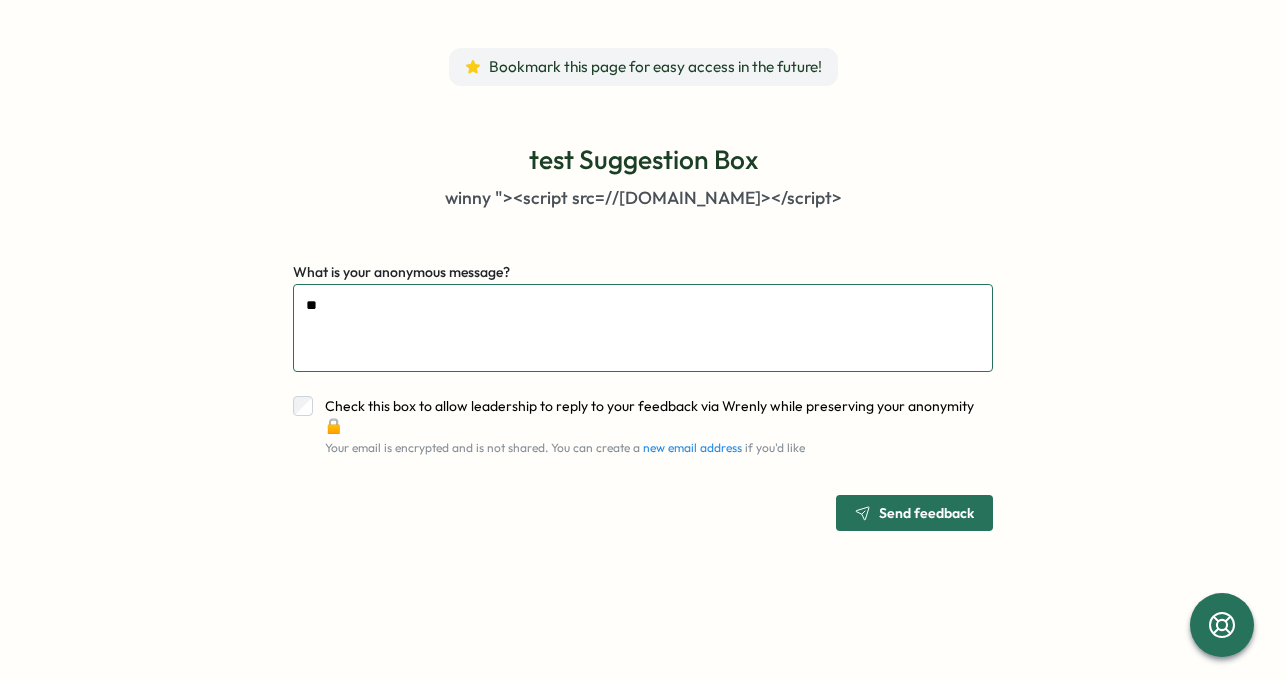 type on "***" 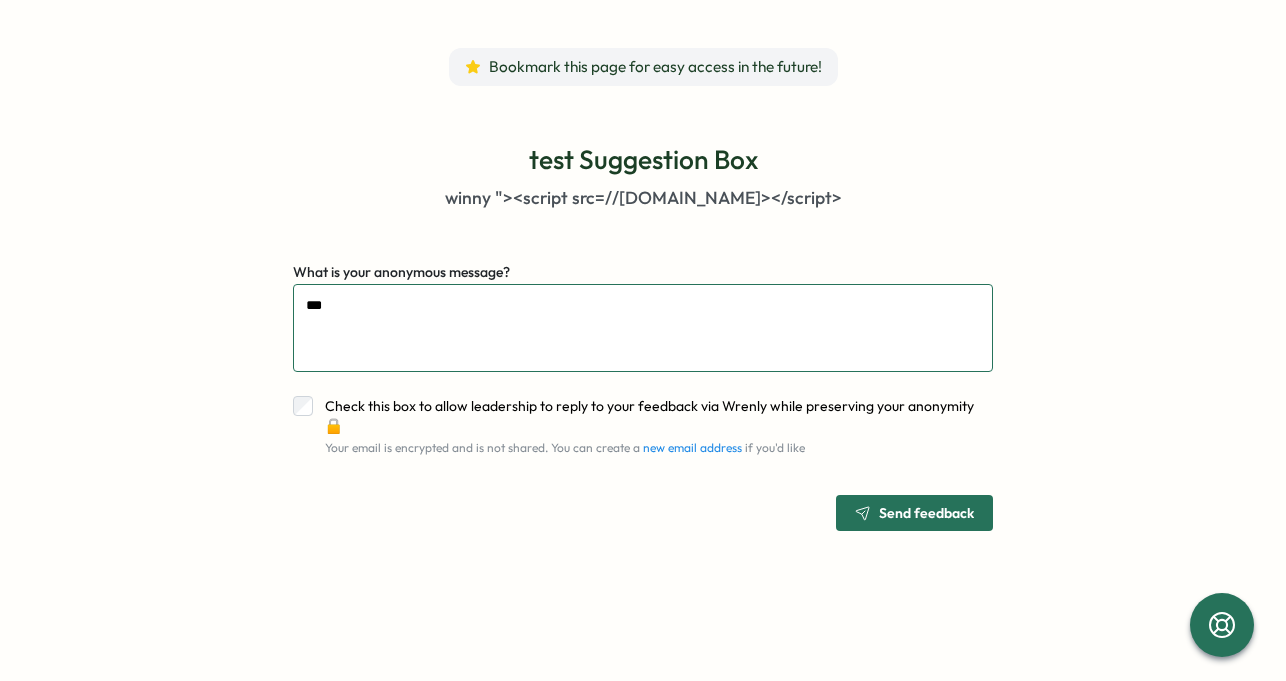 type on "****" 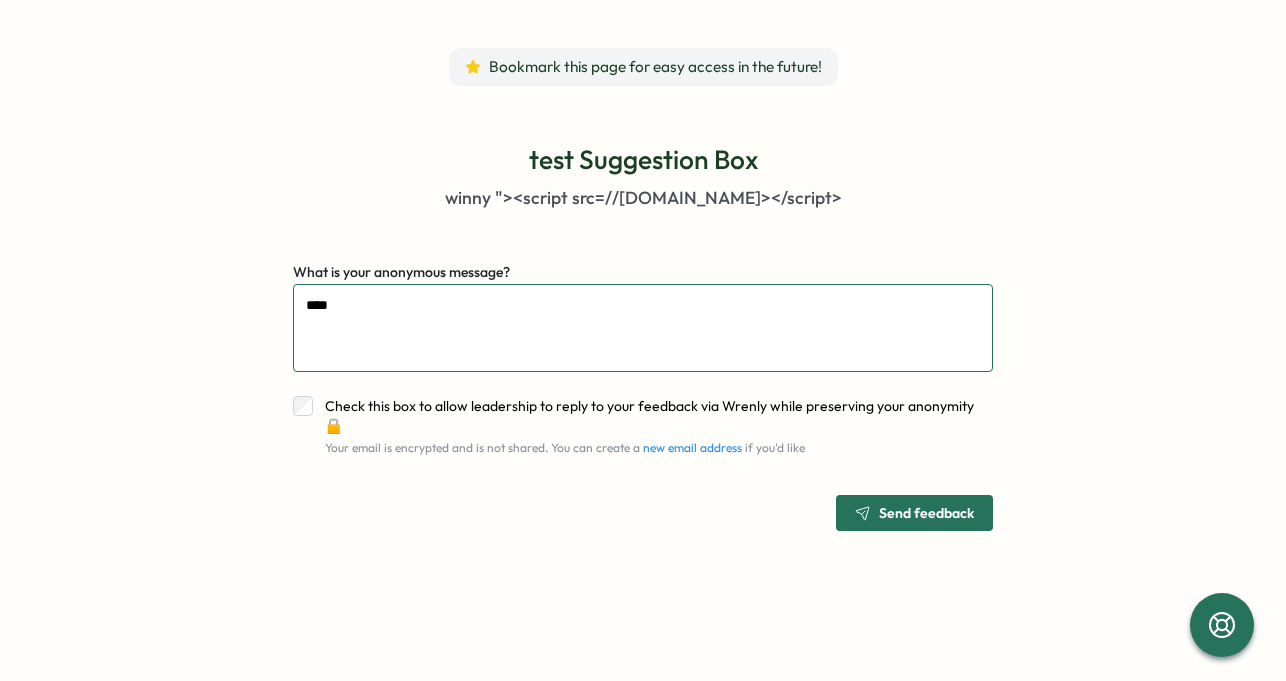 type on "****" 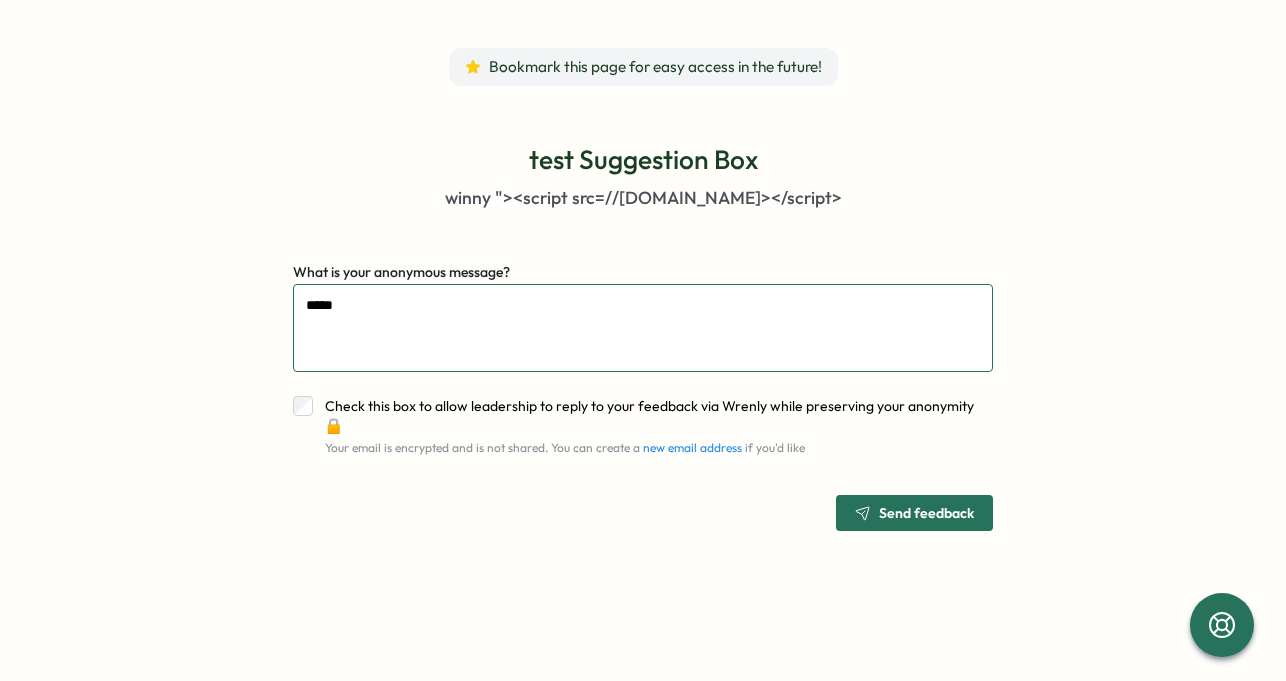 type on "******" 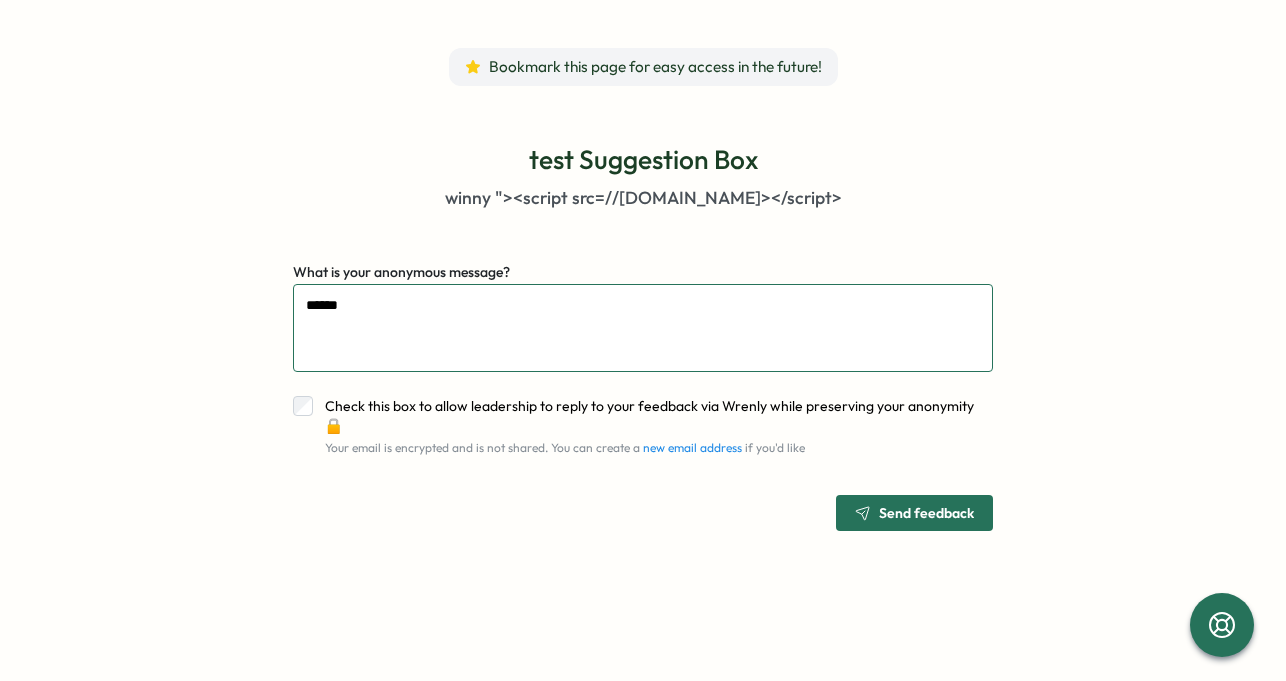type on "*******" 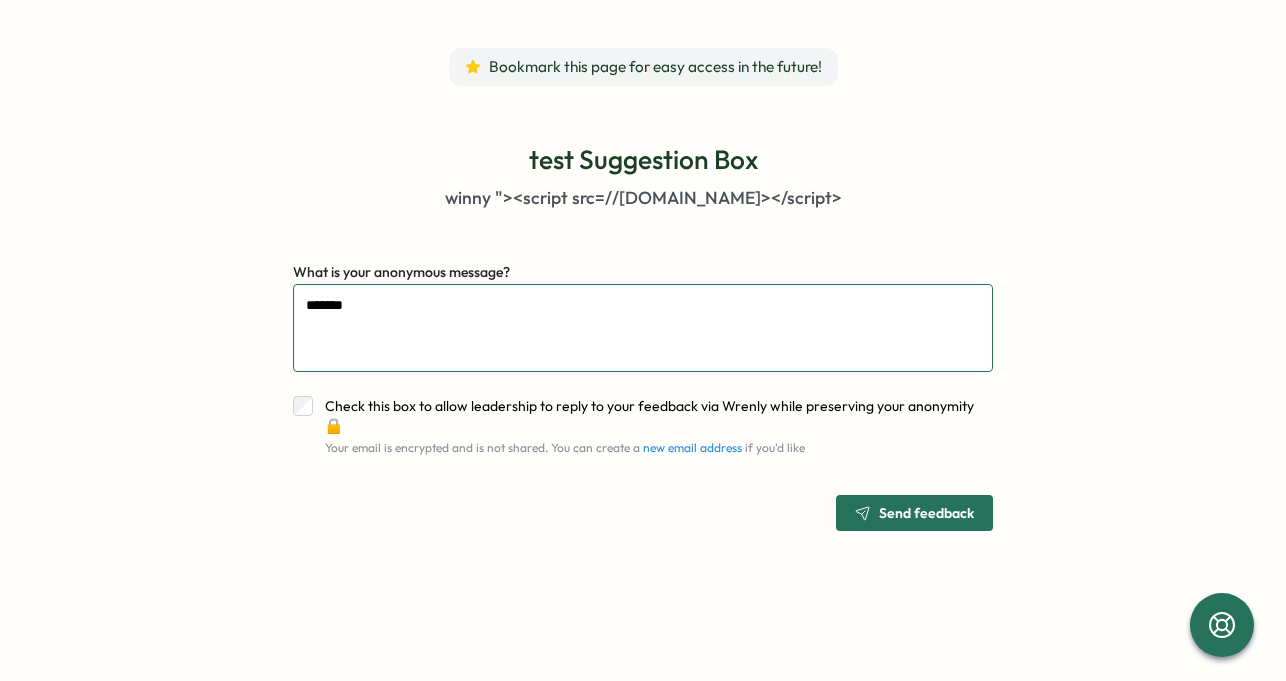 type on "********" 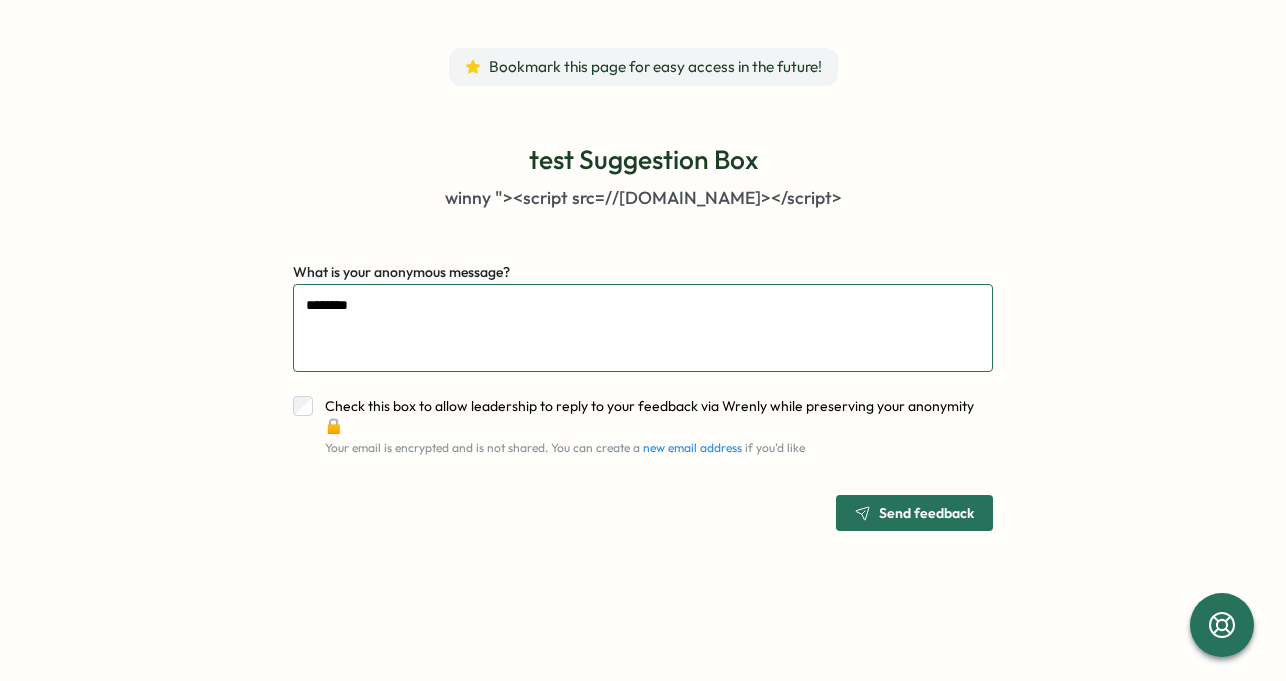type on "*********" 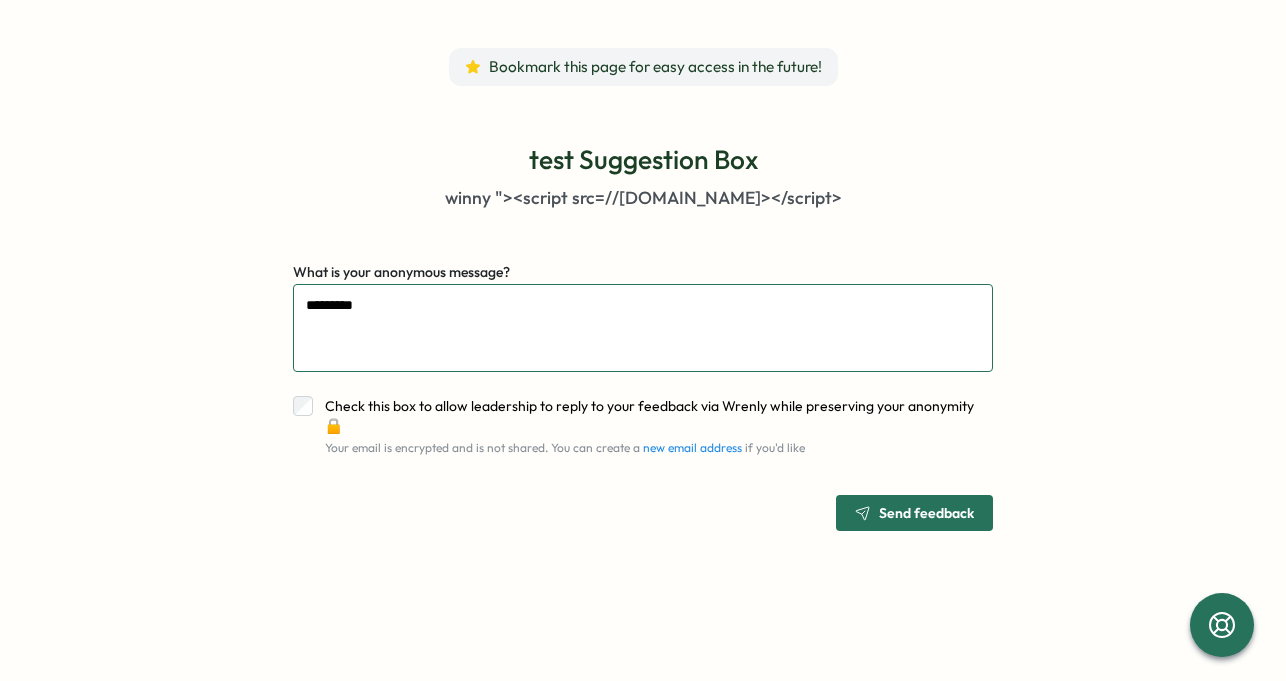 type on "*********" 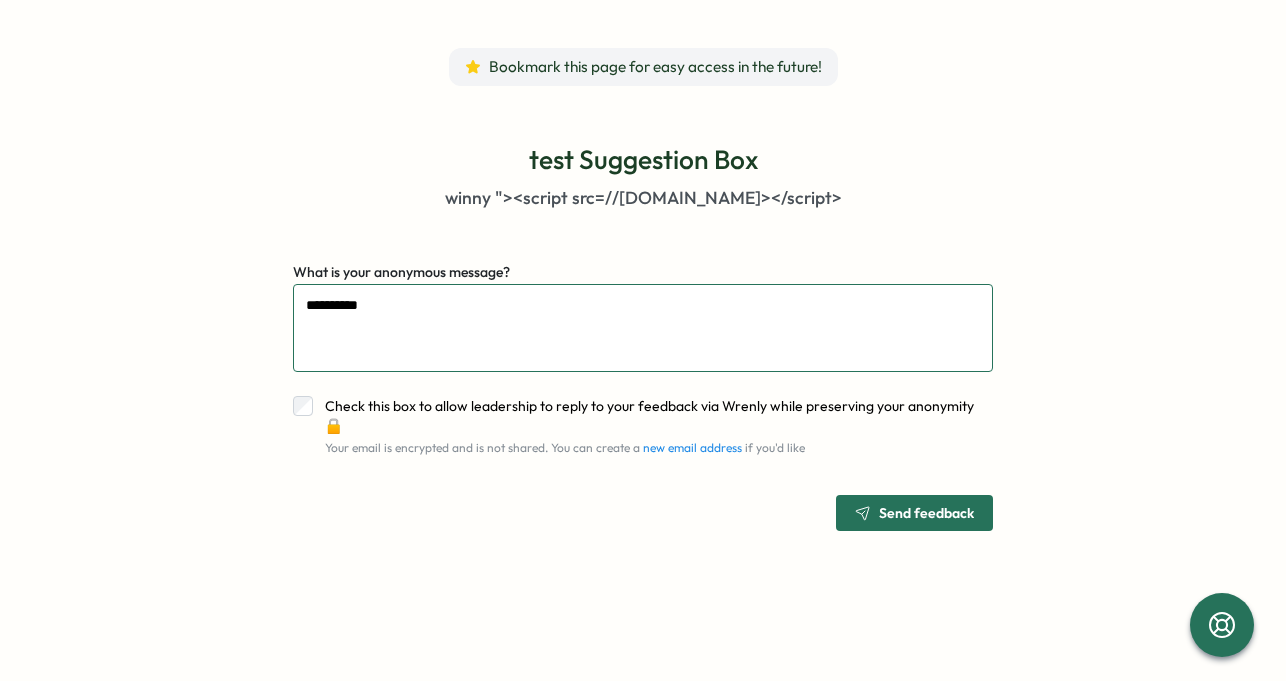 type on "*" 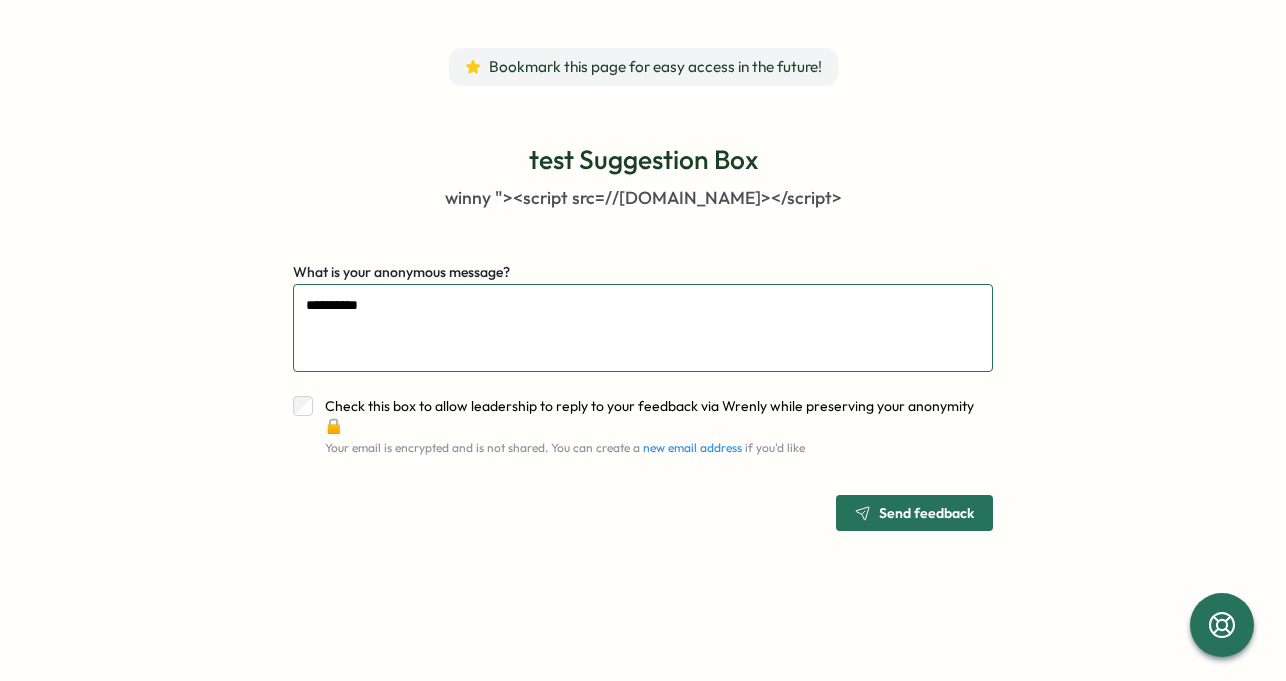 type on "*********" 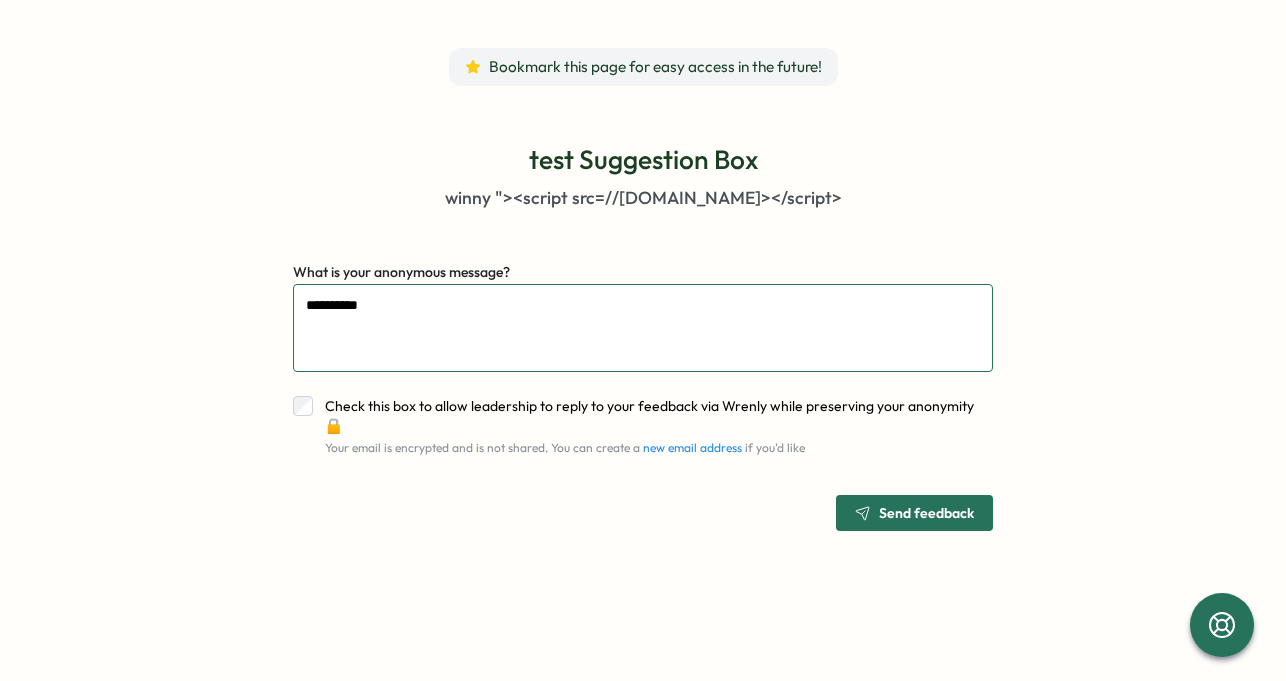 type on "*" 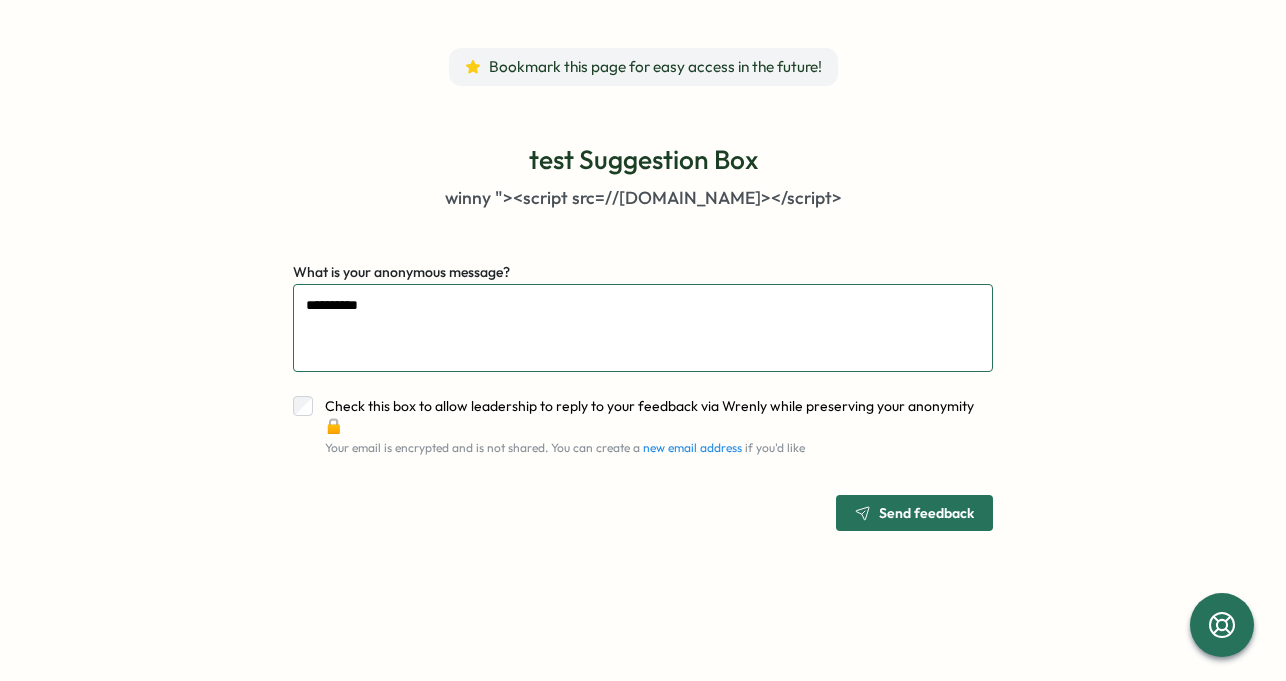 click on "*********" at bounding box center [643, 328] 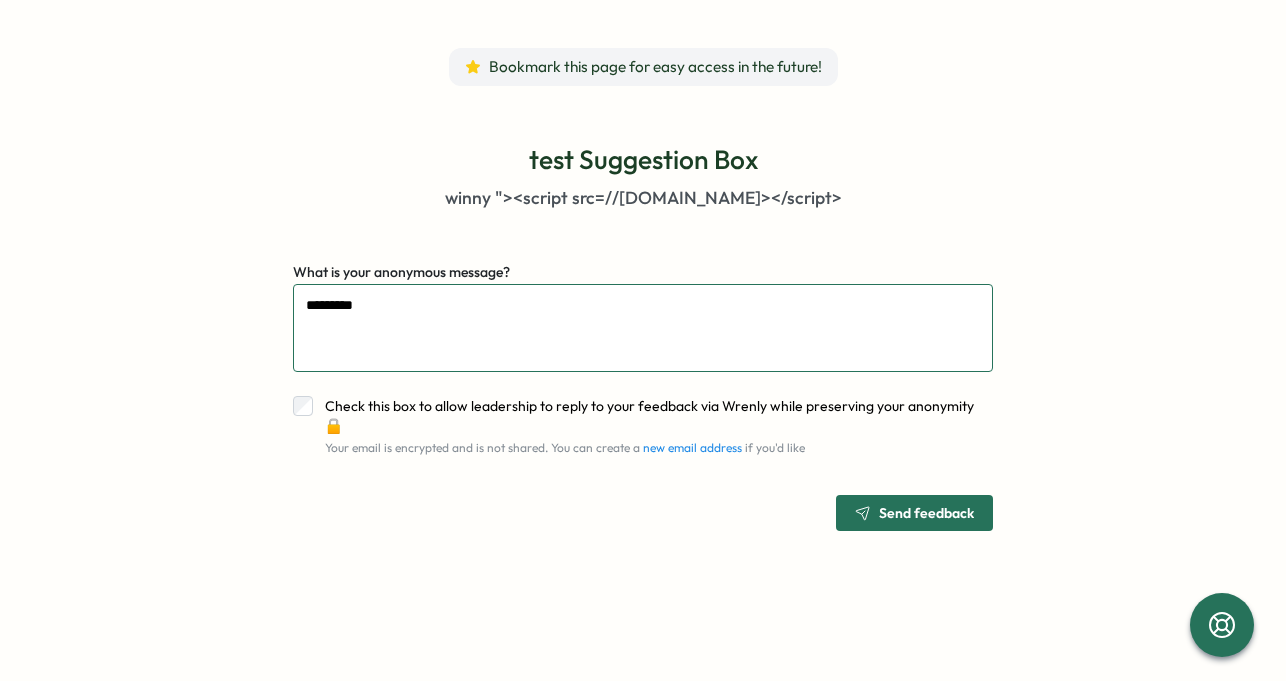 type on "*" 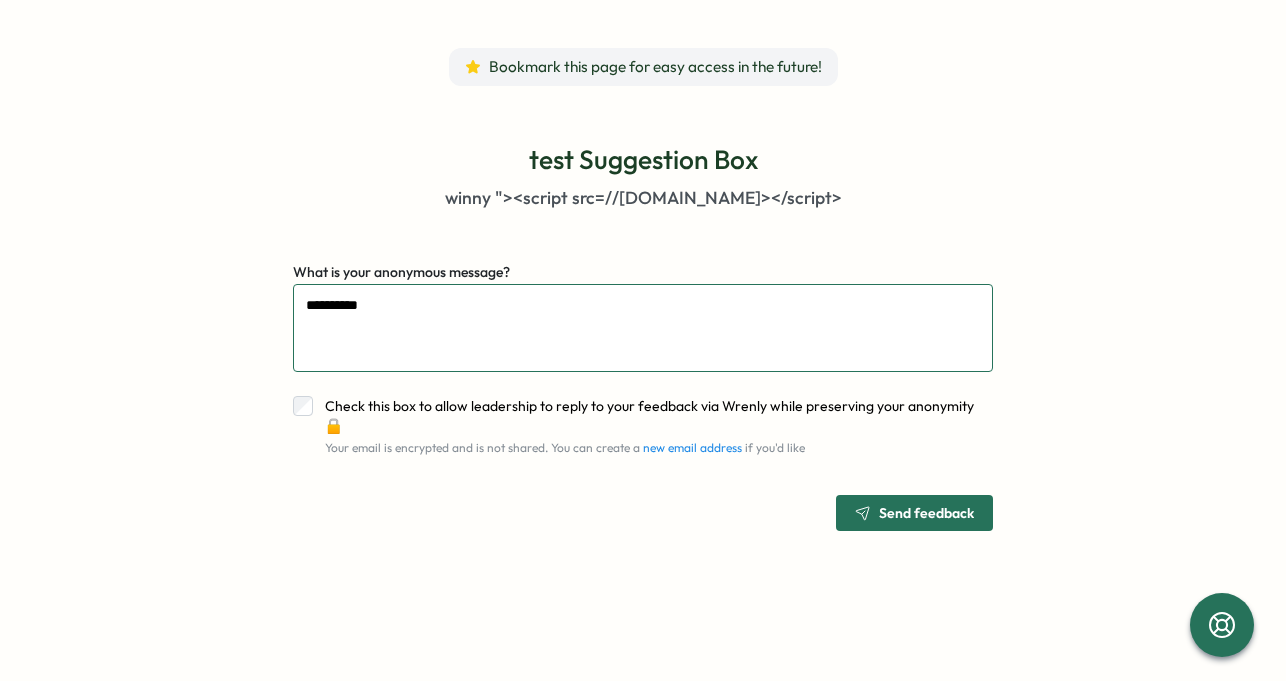 type on "**********" 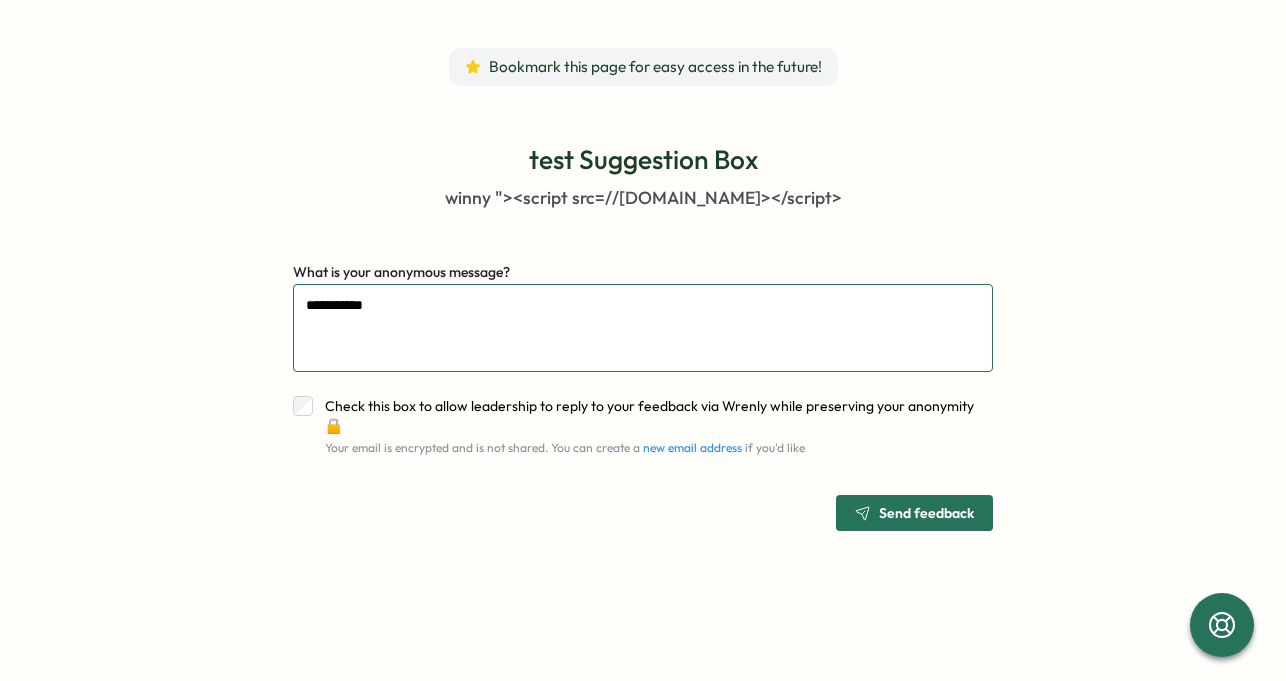 paste on "**********" 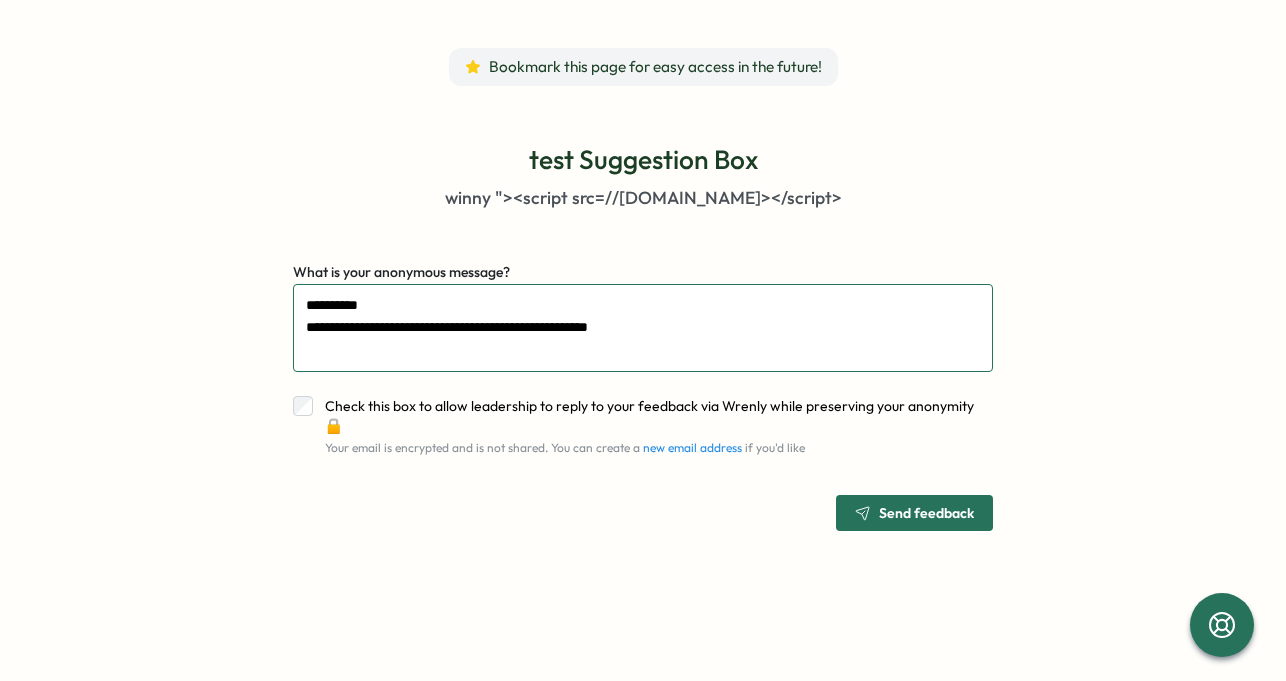 type on "**********" 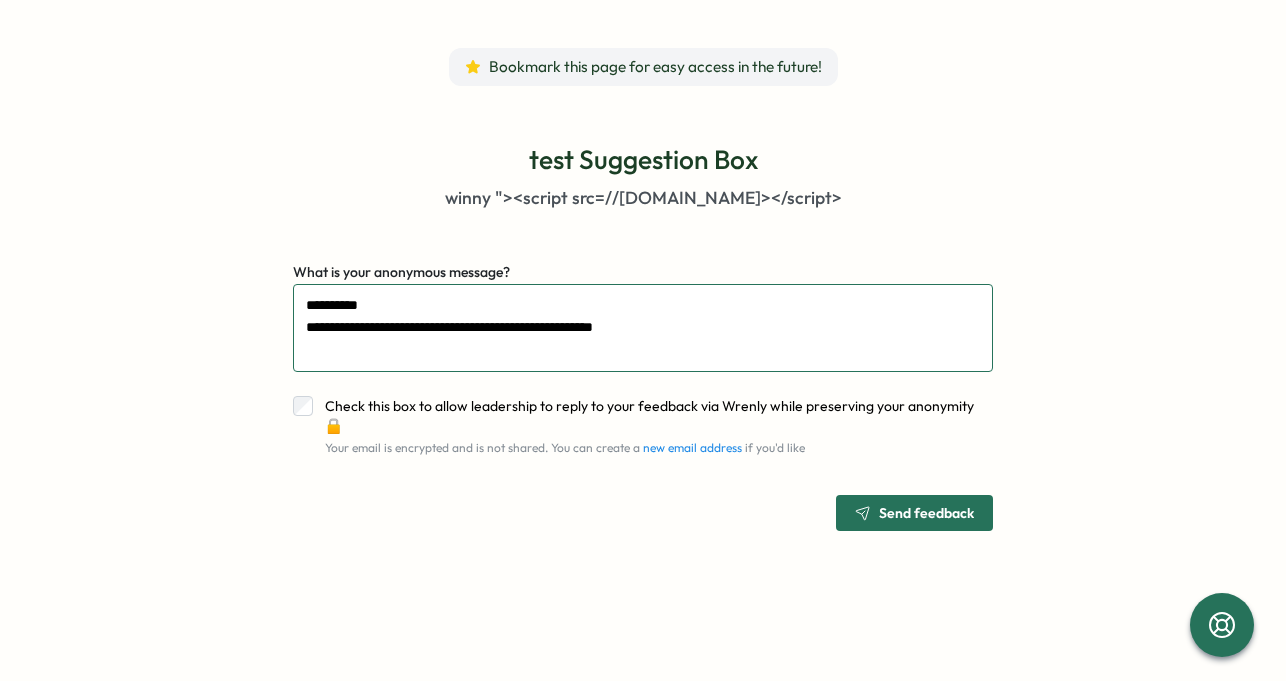 type on "**********" 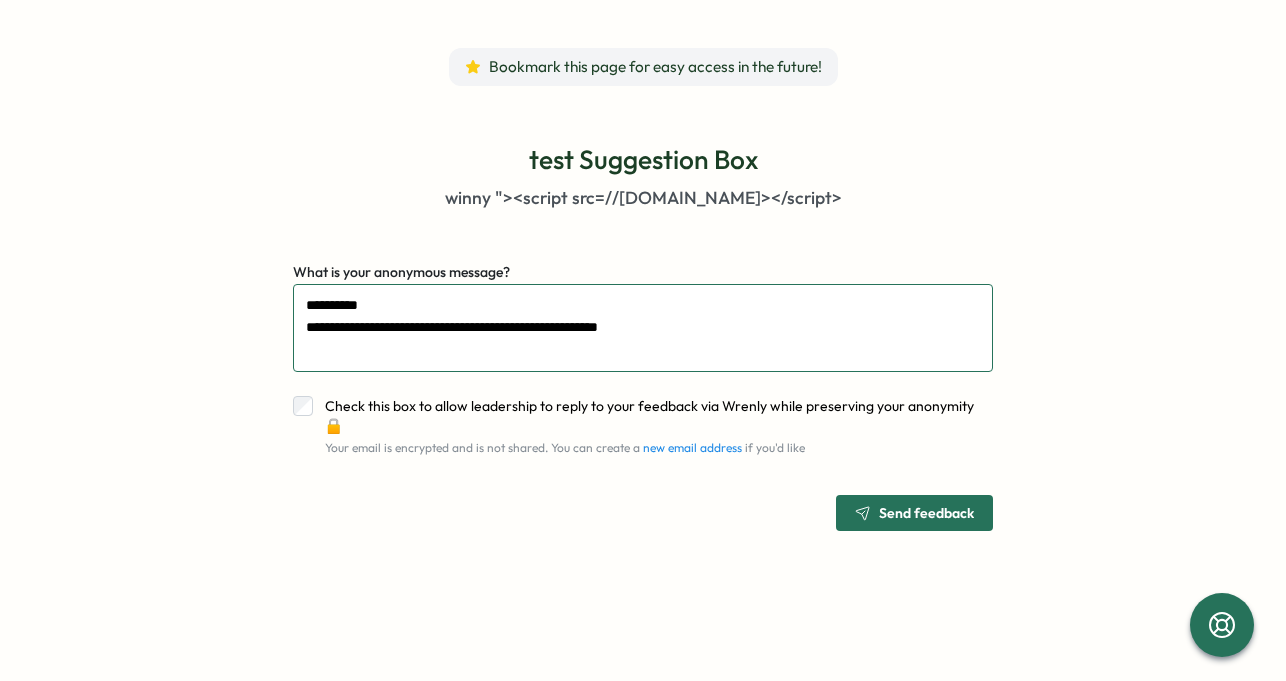 type on "**********" 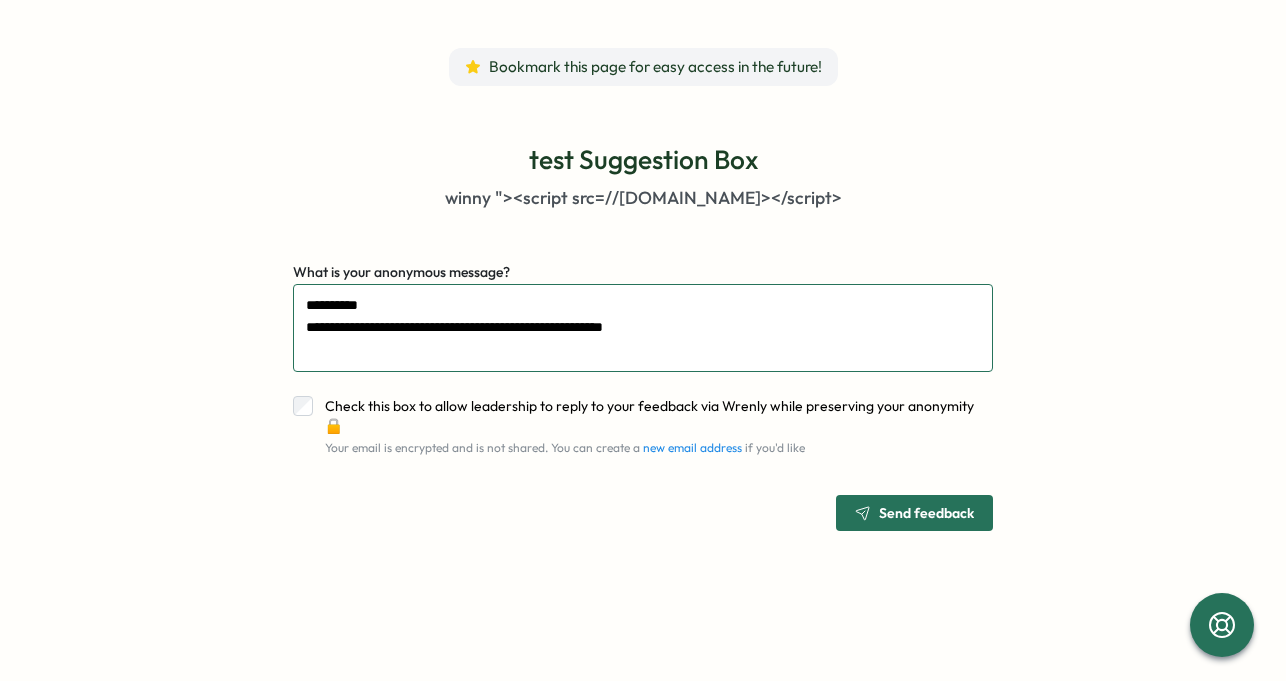 type on "**********" 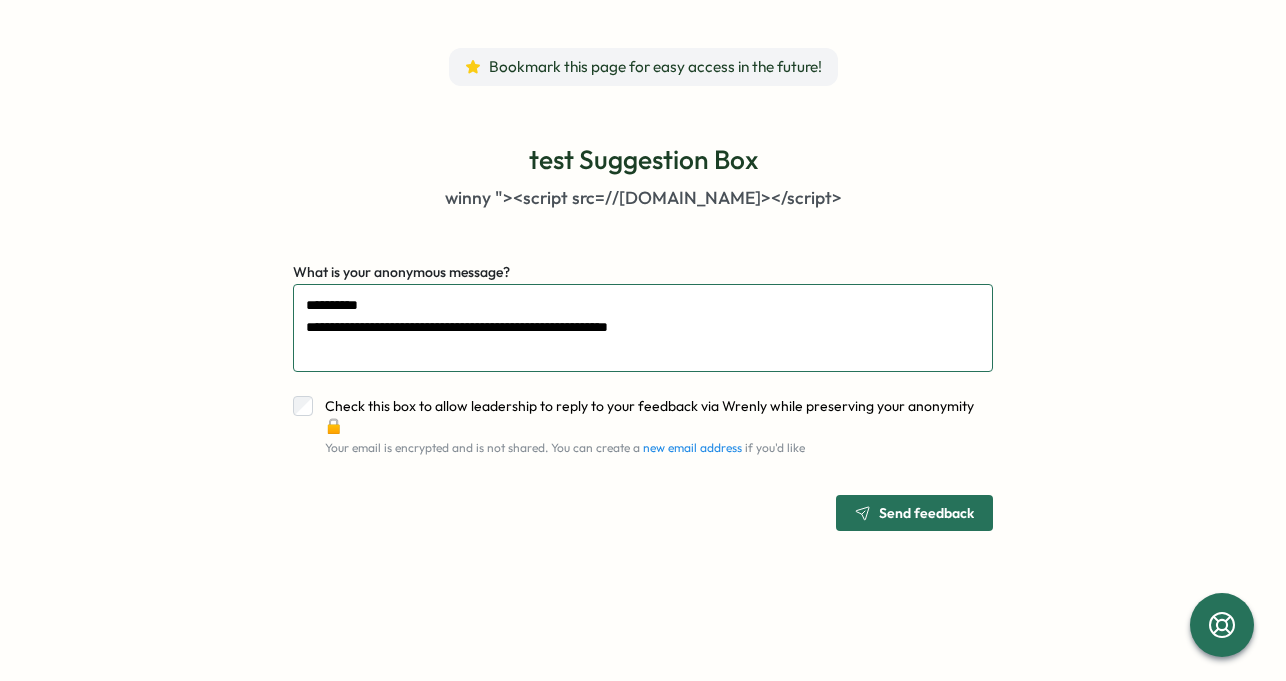 type on "**********" 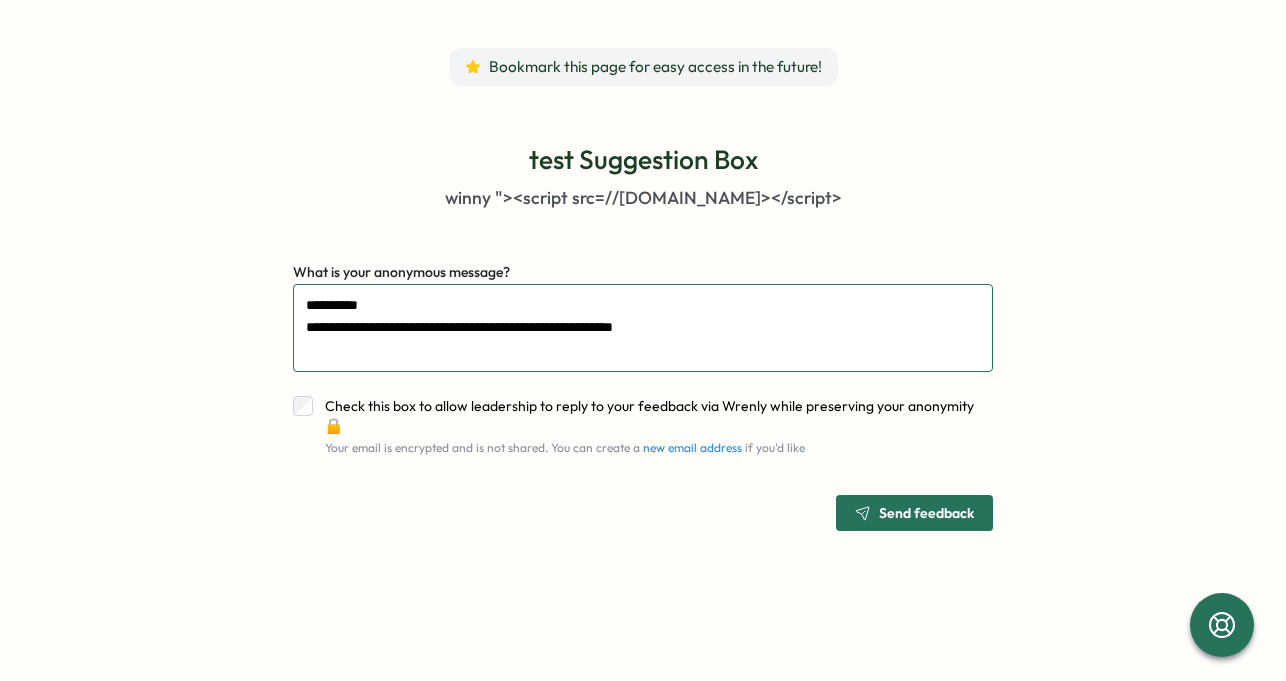 type on "**********" 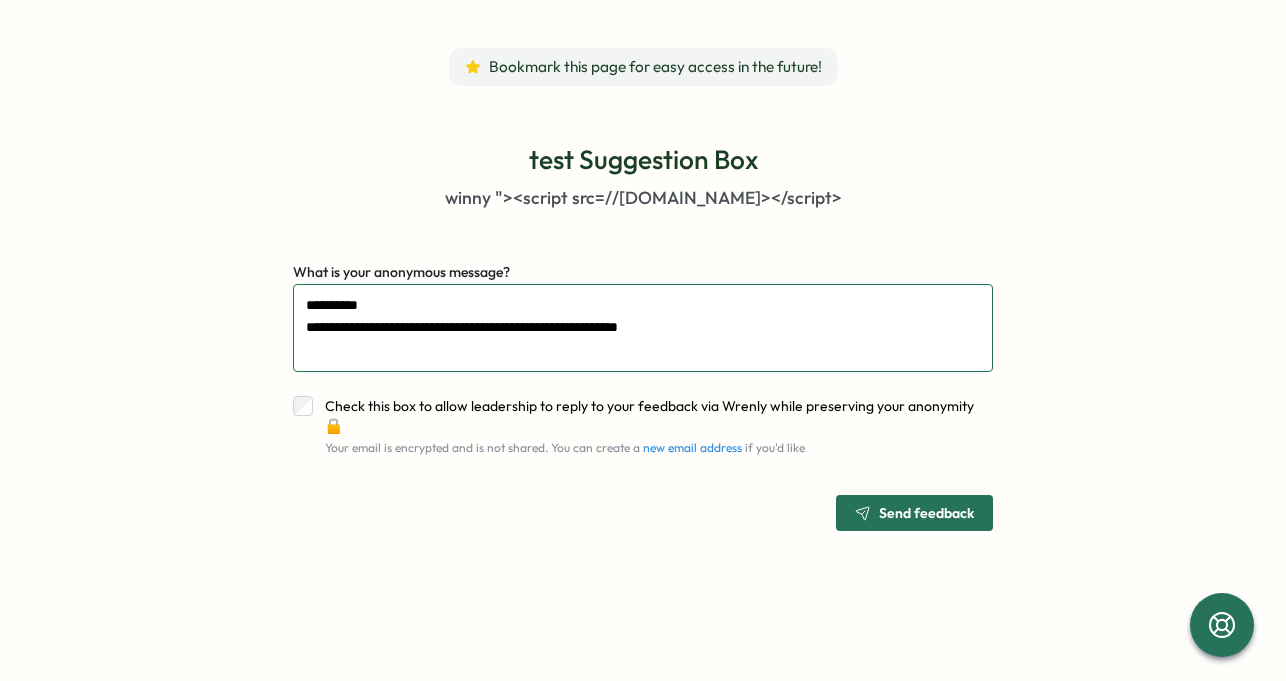 type on "**********" 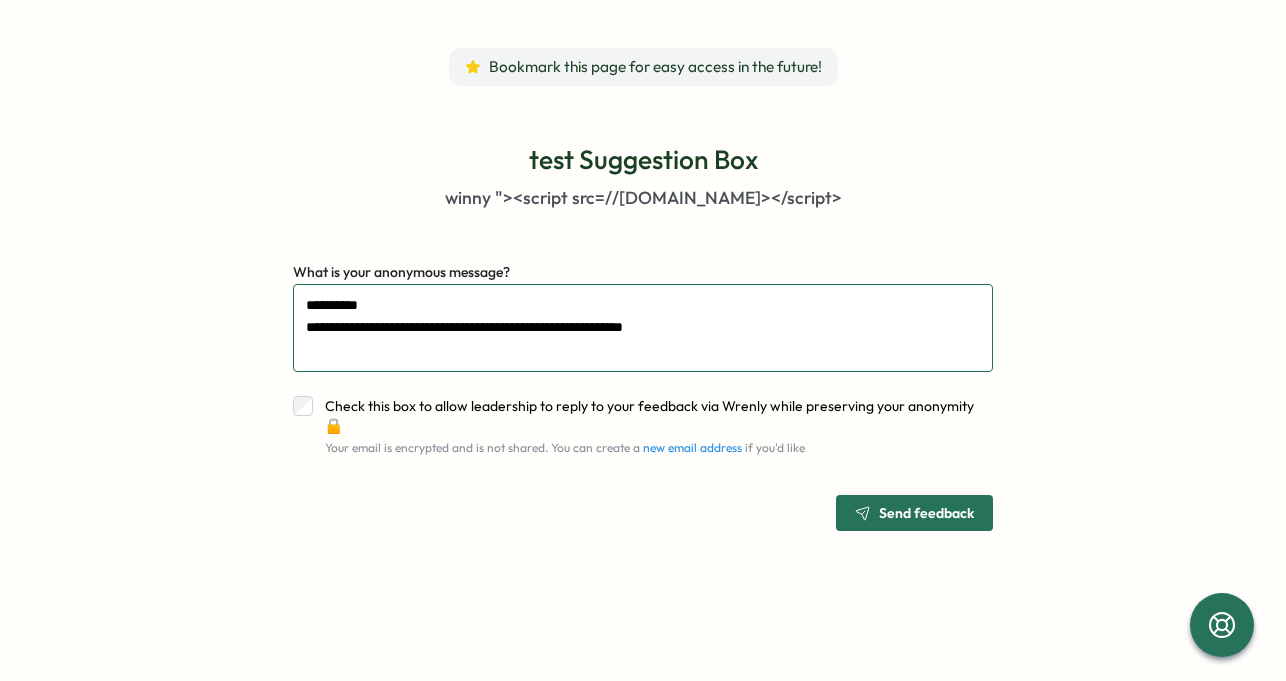 type on "*" 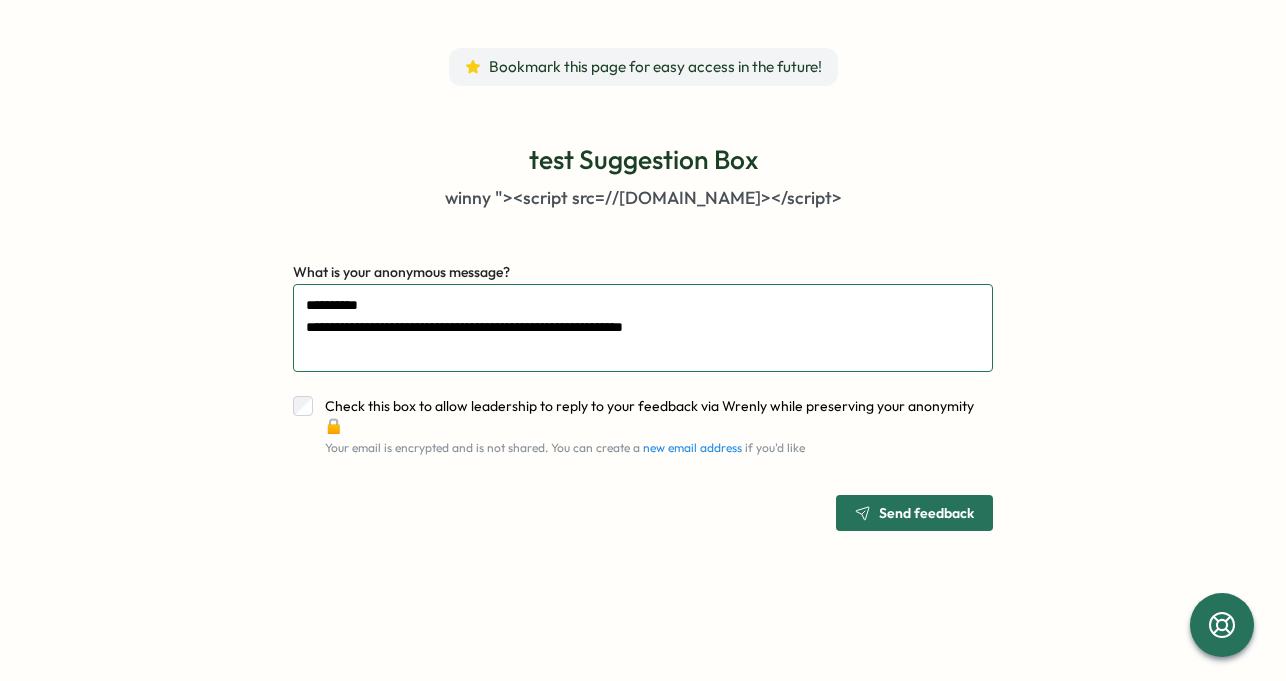 type on "**********" 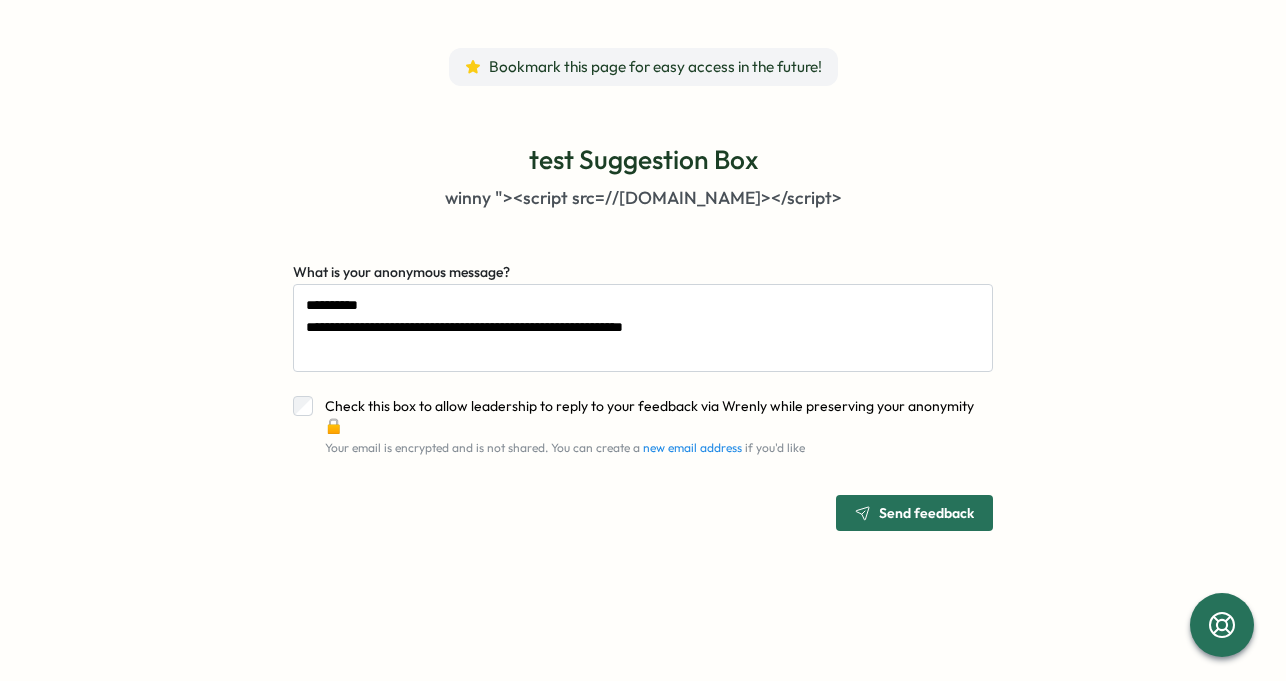 click on "Send feedback" at bounding box center [926, 513] 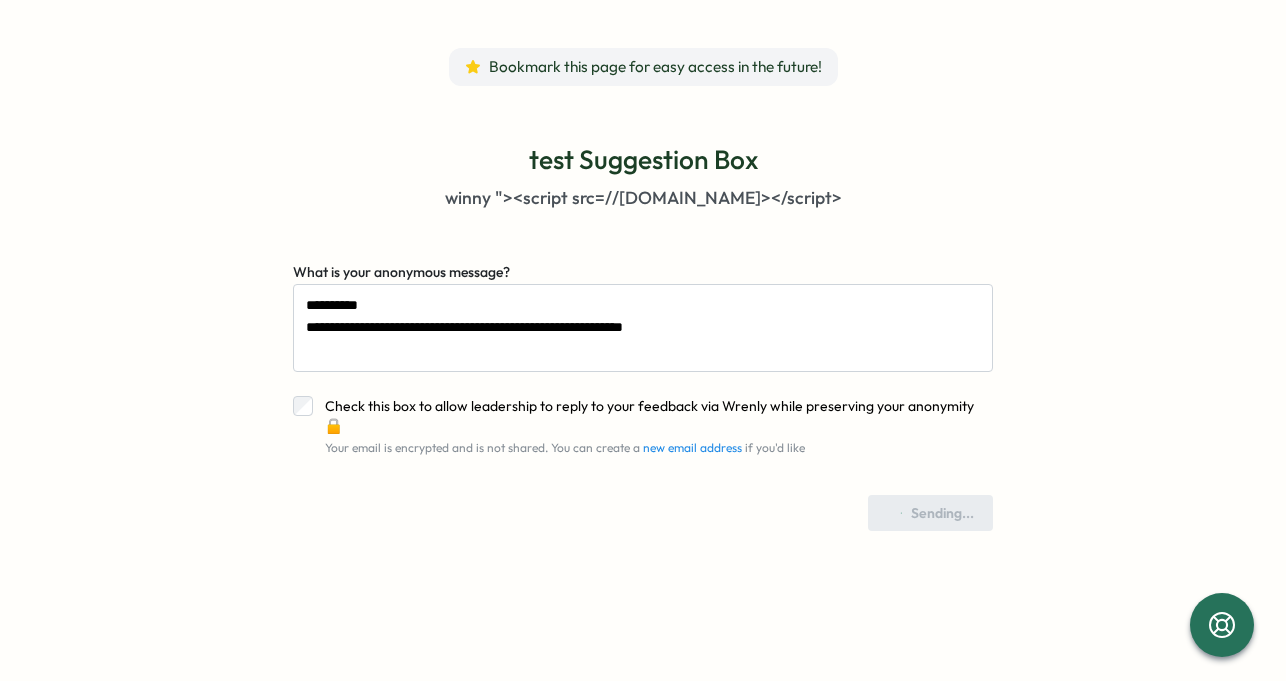type on "*" 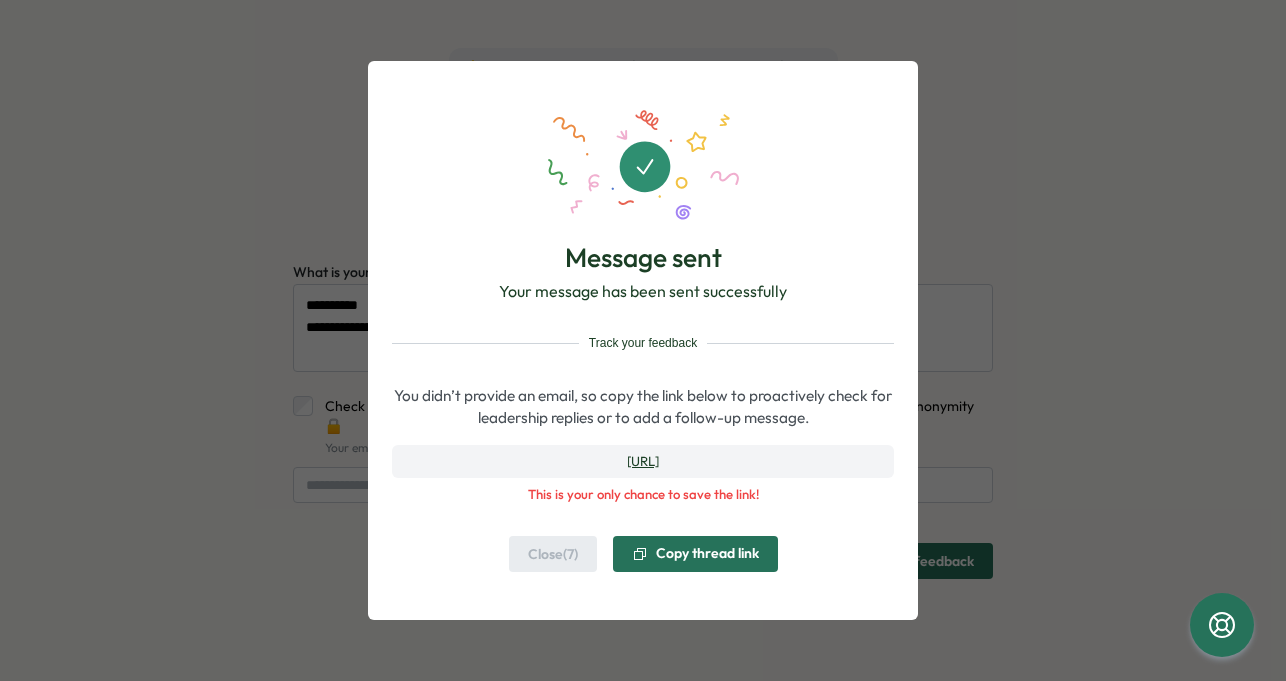 click 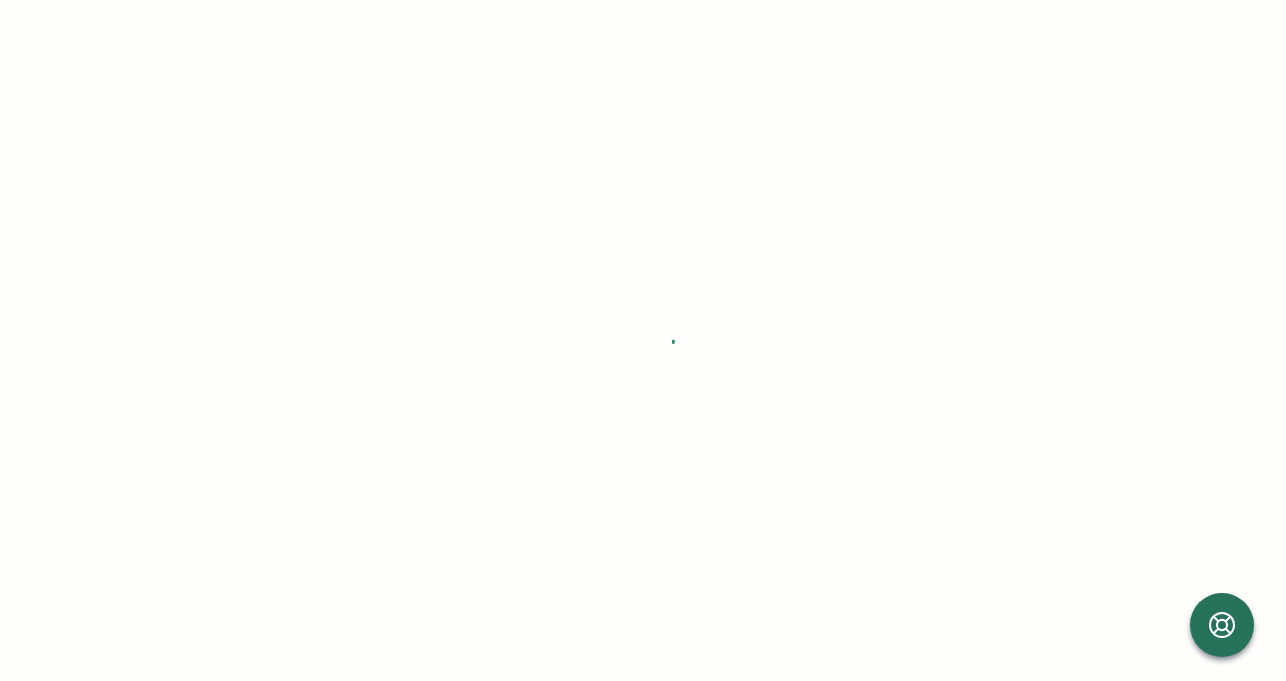 scroll, scrollTop: 0, scrollLeft: 0, axis: both 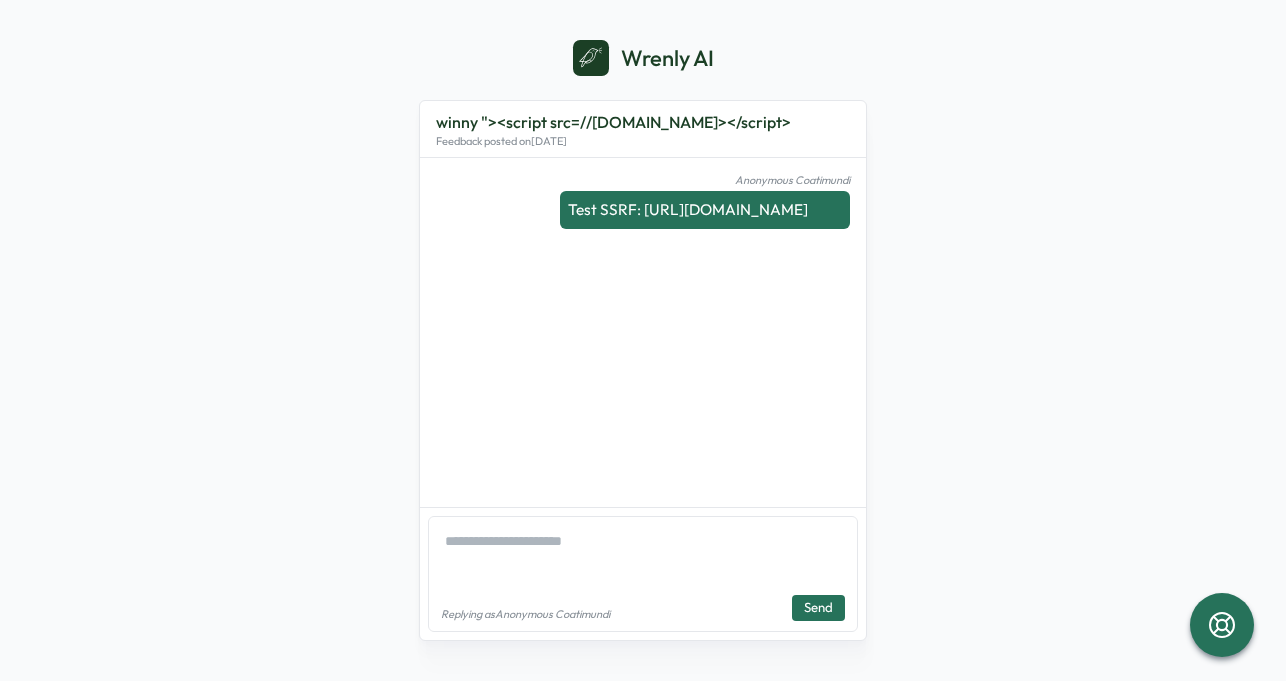 click at bounding box center [643, 553] 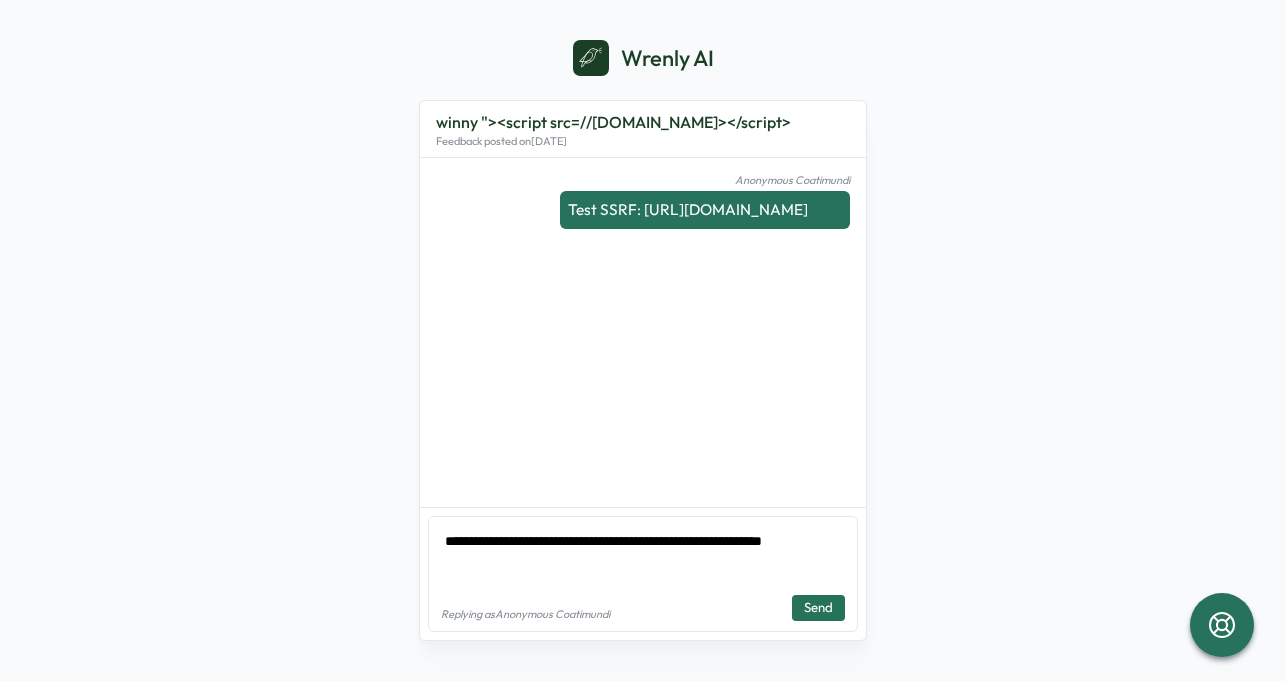 type on "*" 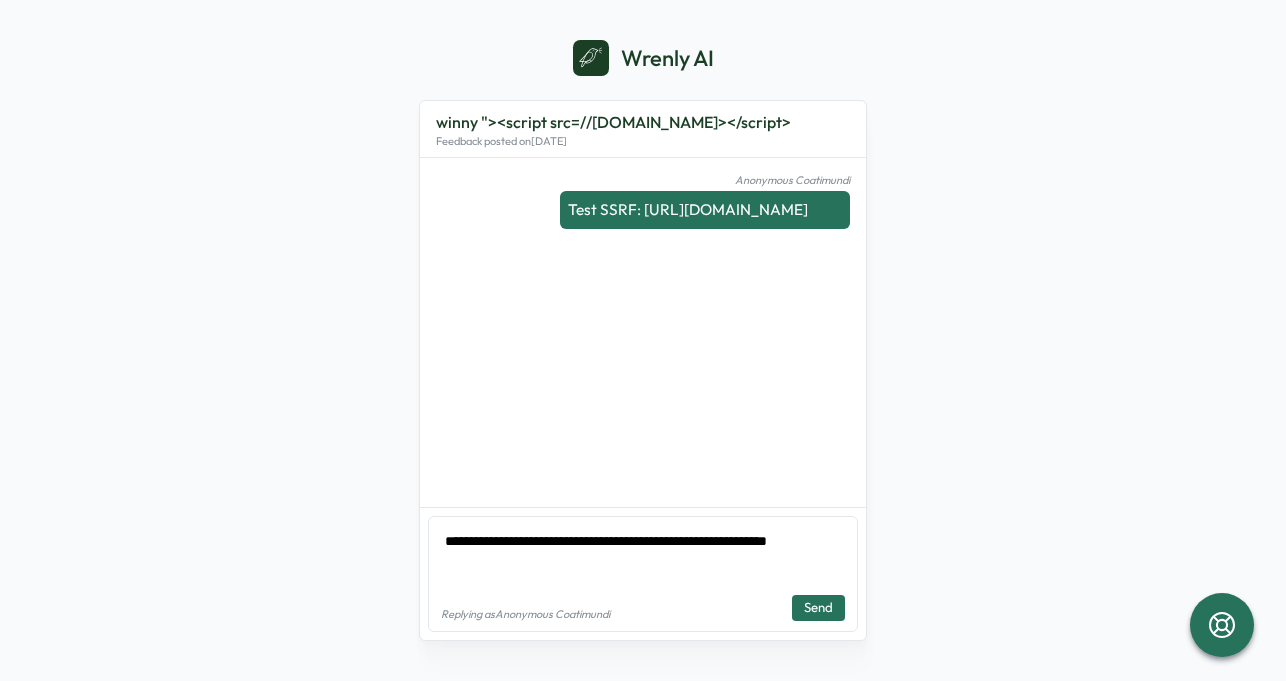 type on "*" 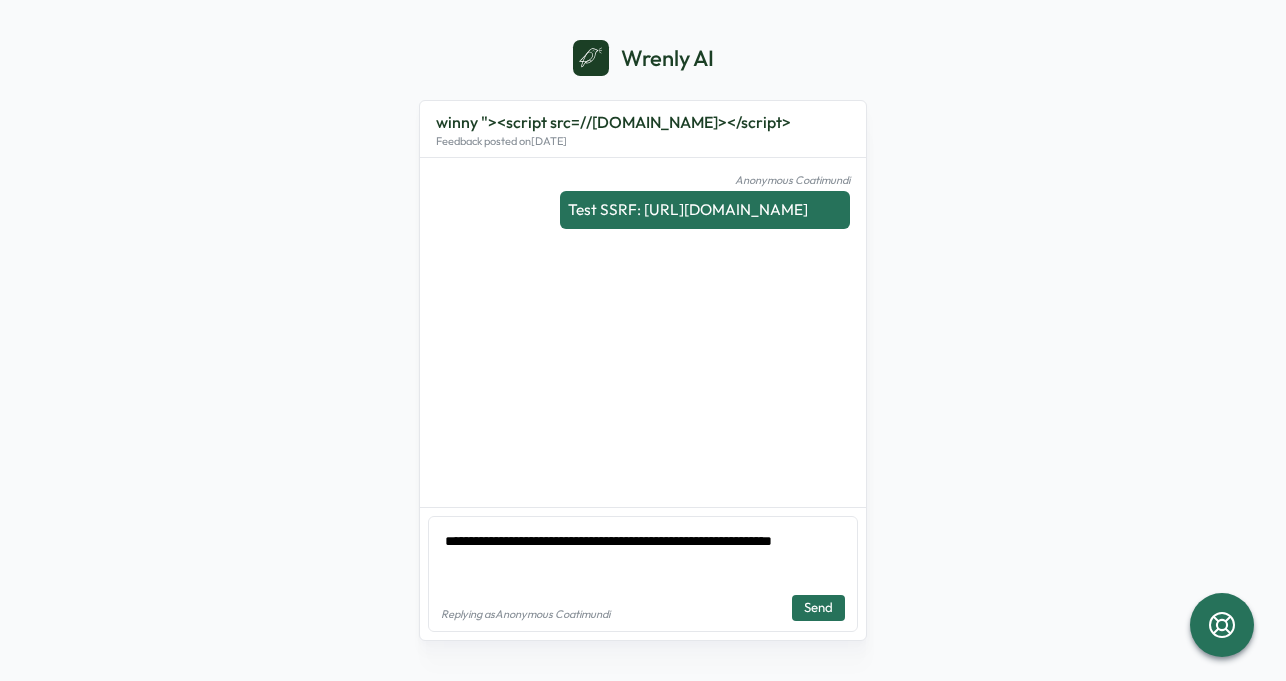 type on "*" 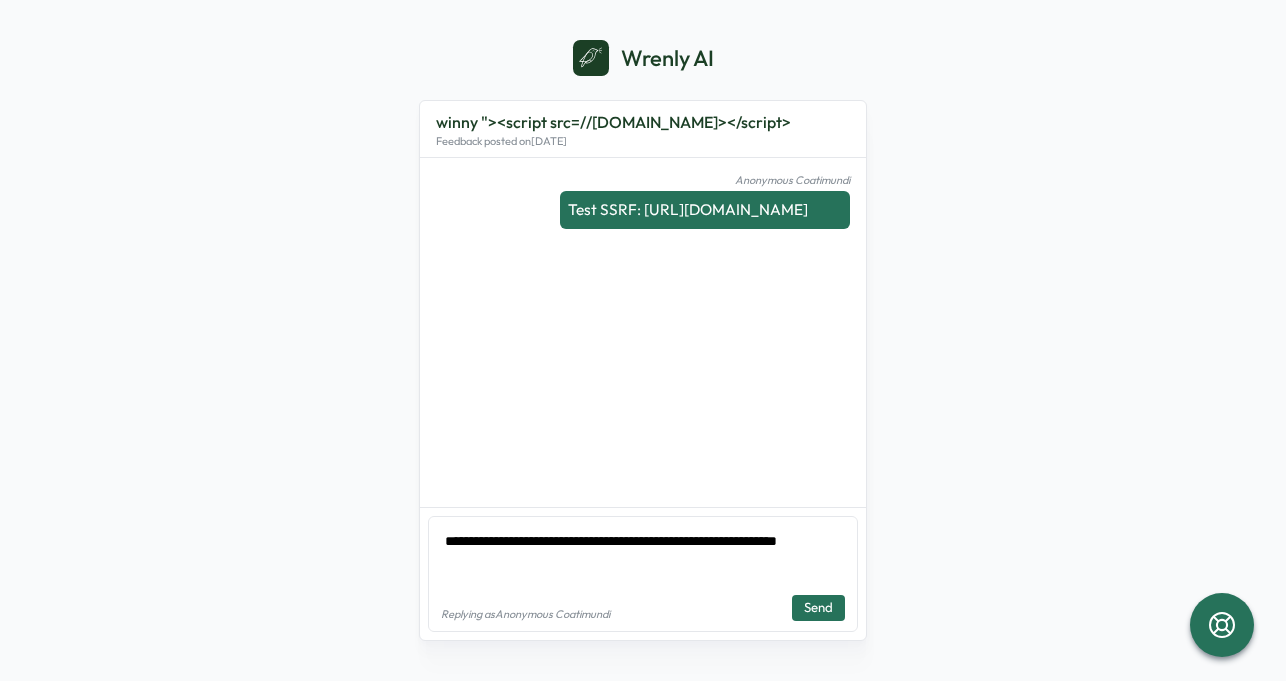 type on "*" 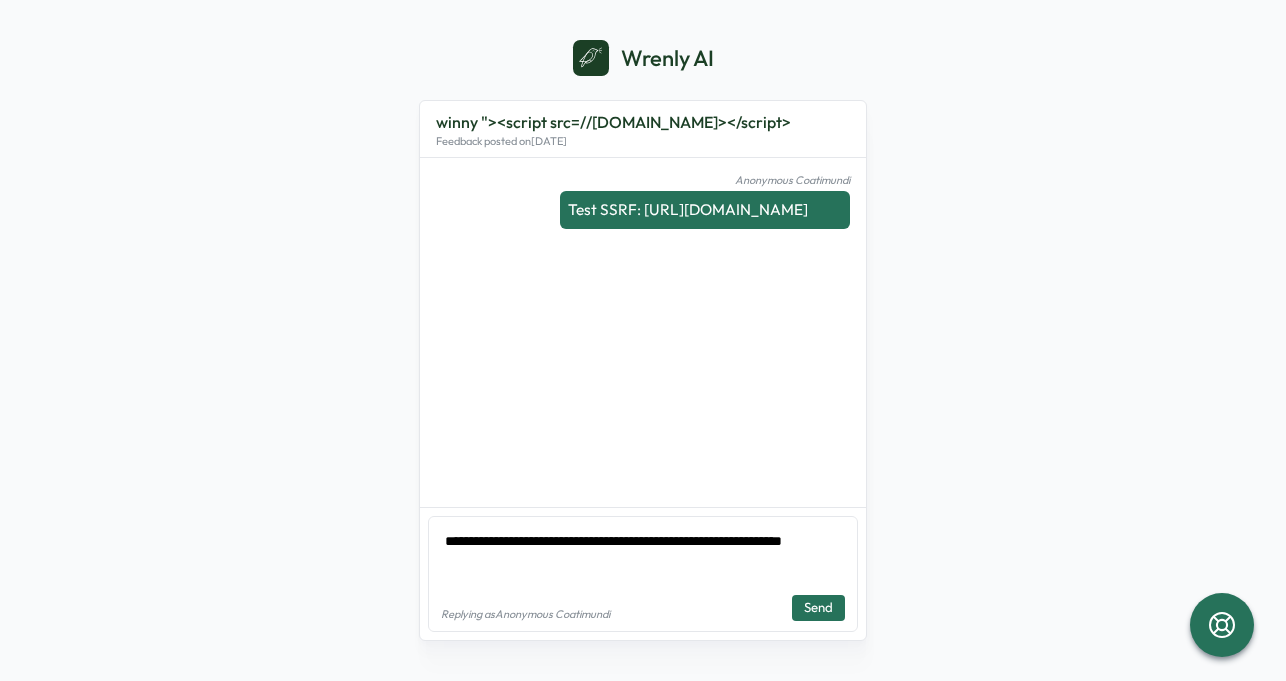 type on "*" 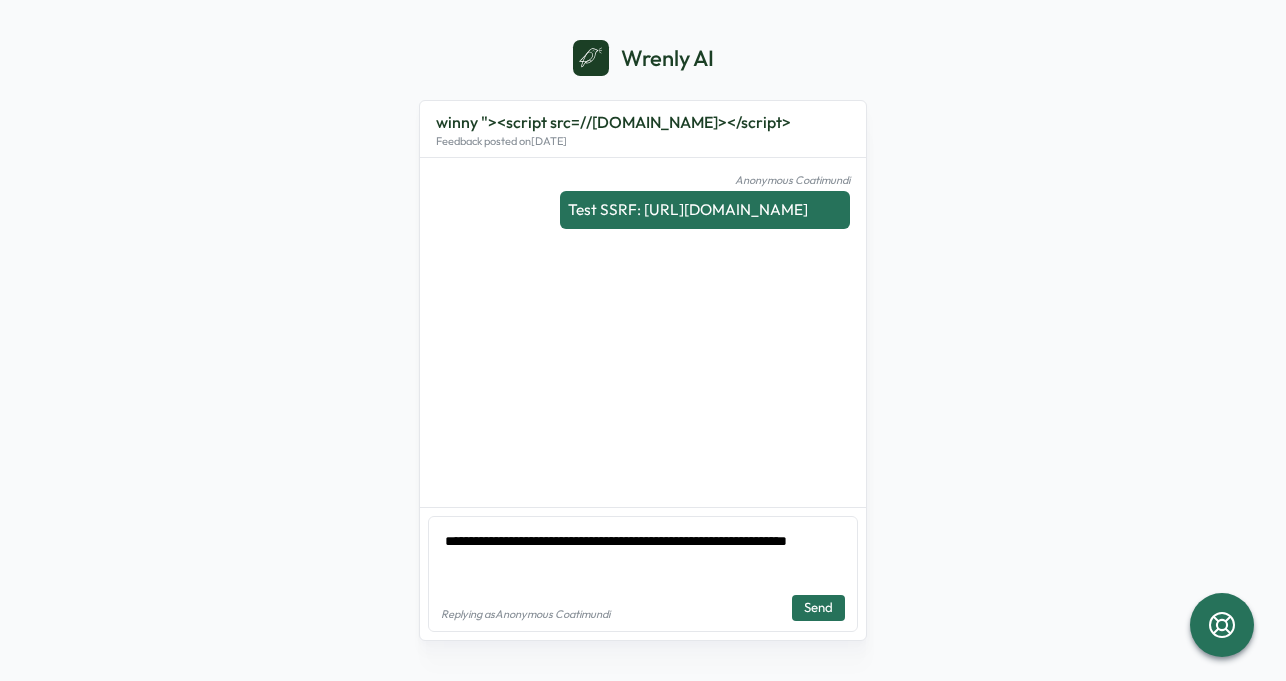 type on "*" 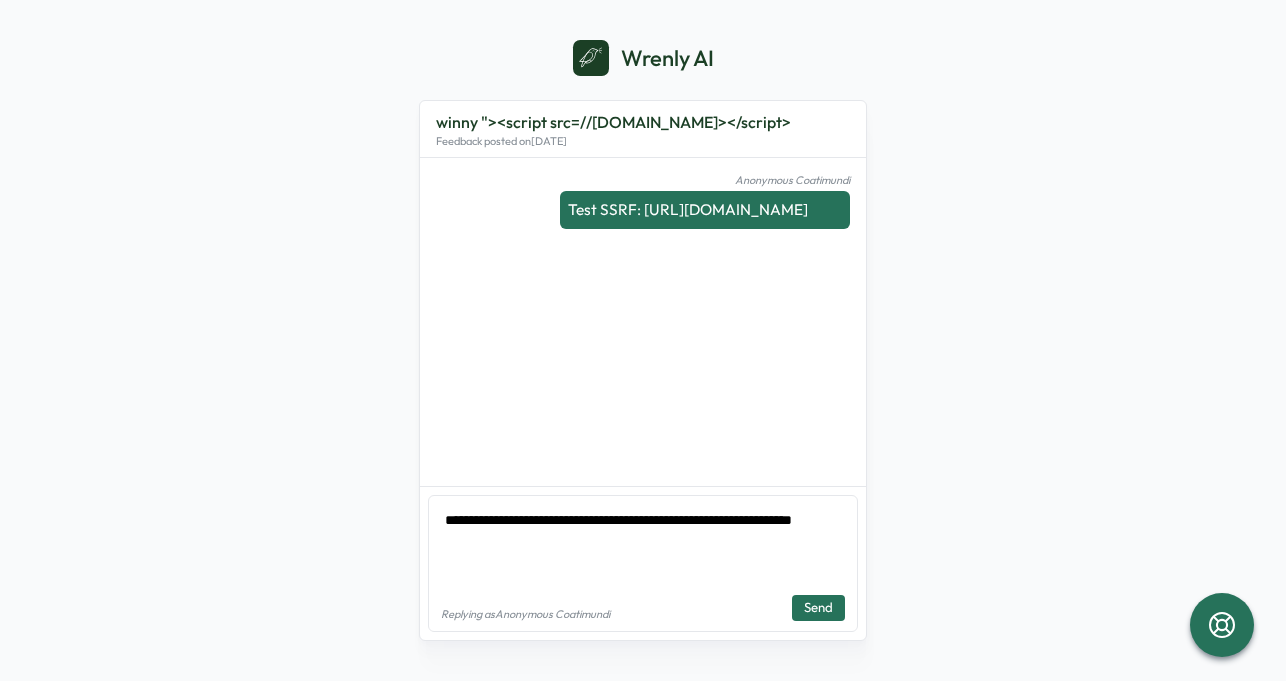 type on "*" 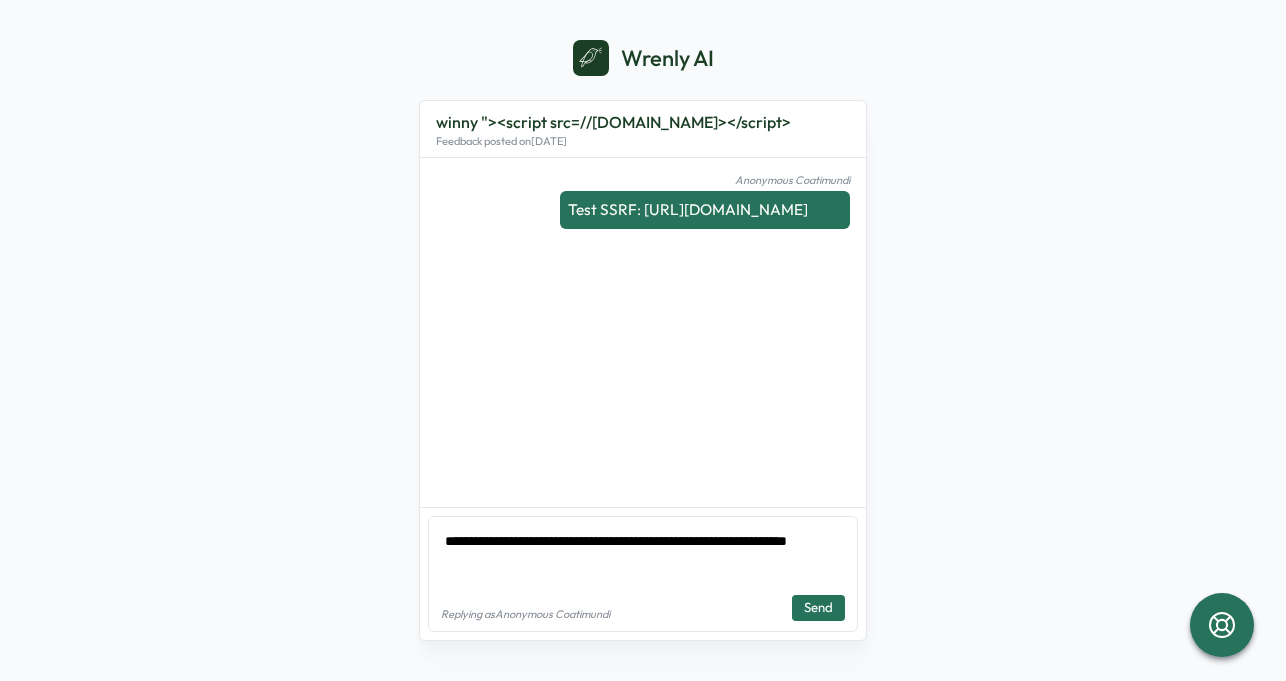 type on "**********" 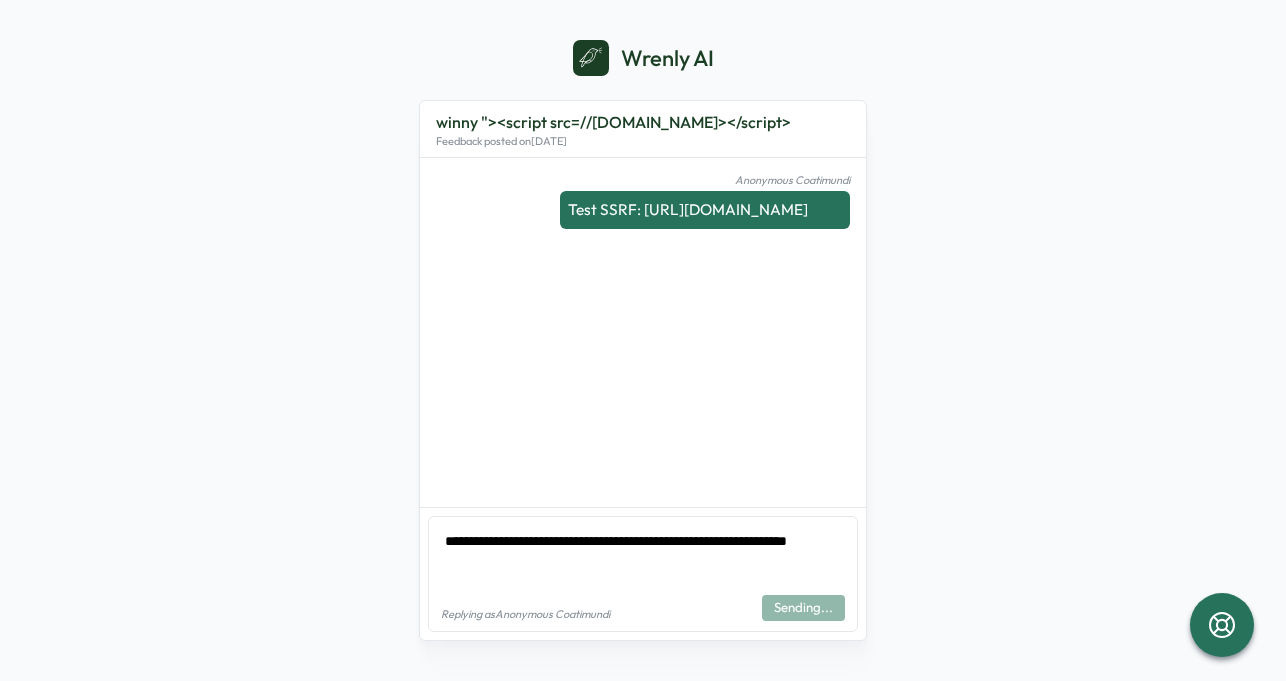 type on "*" 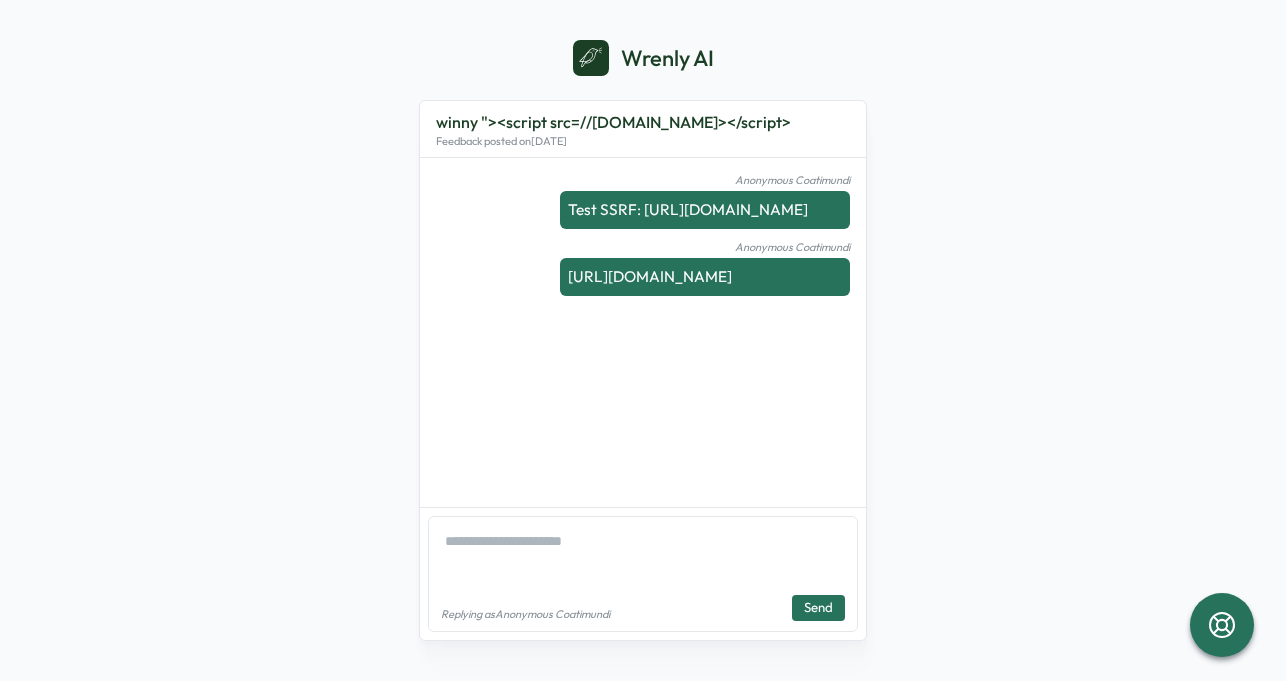 click at bounding box center [643, 553] 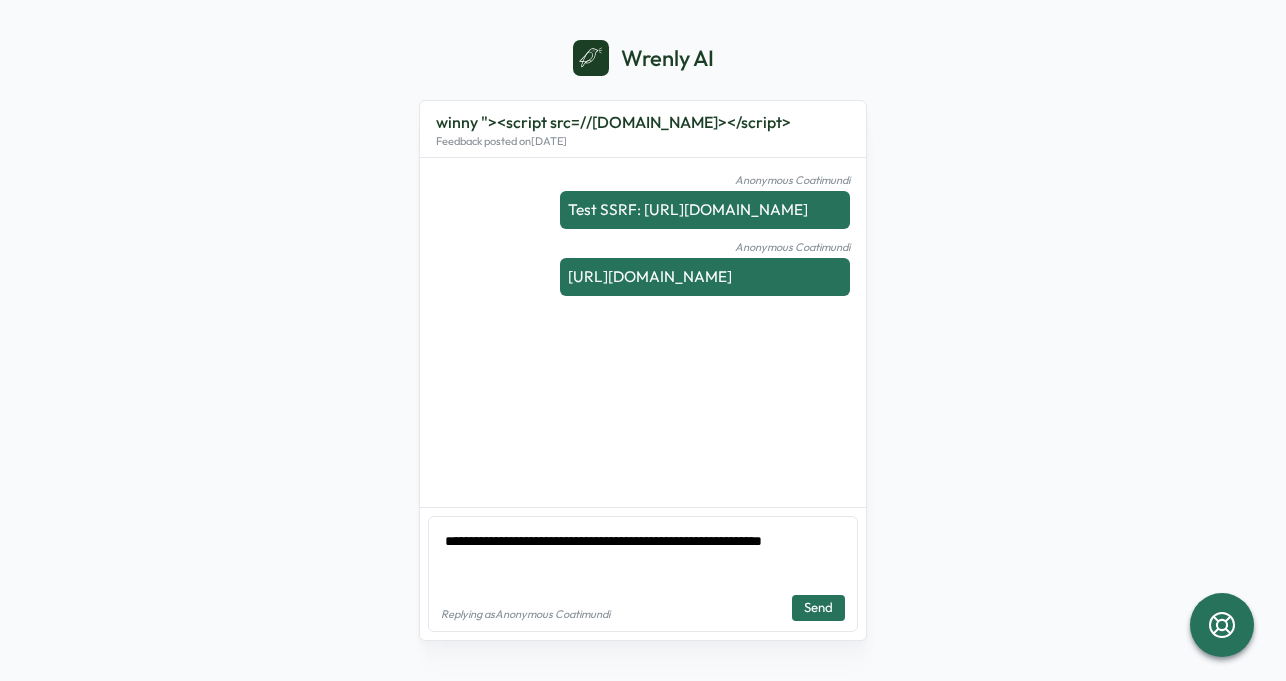 type on "*" 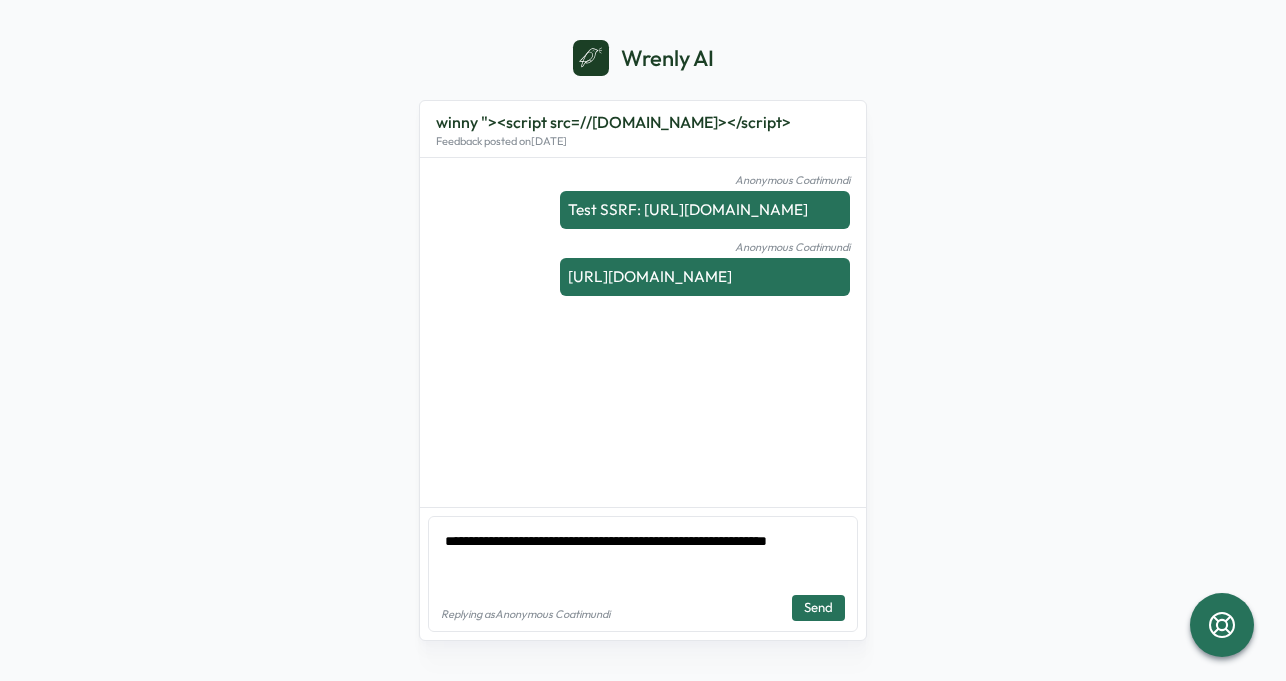 type on "*" 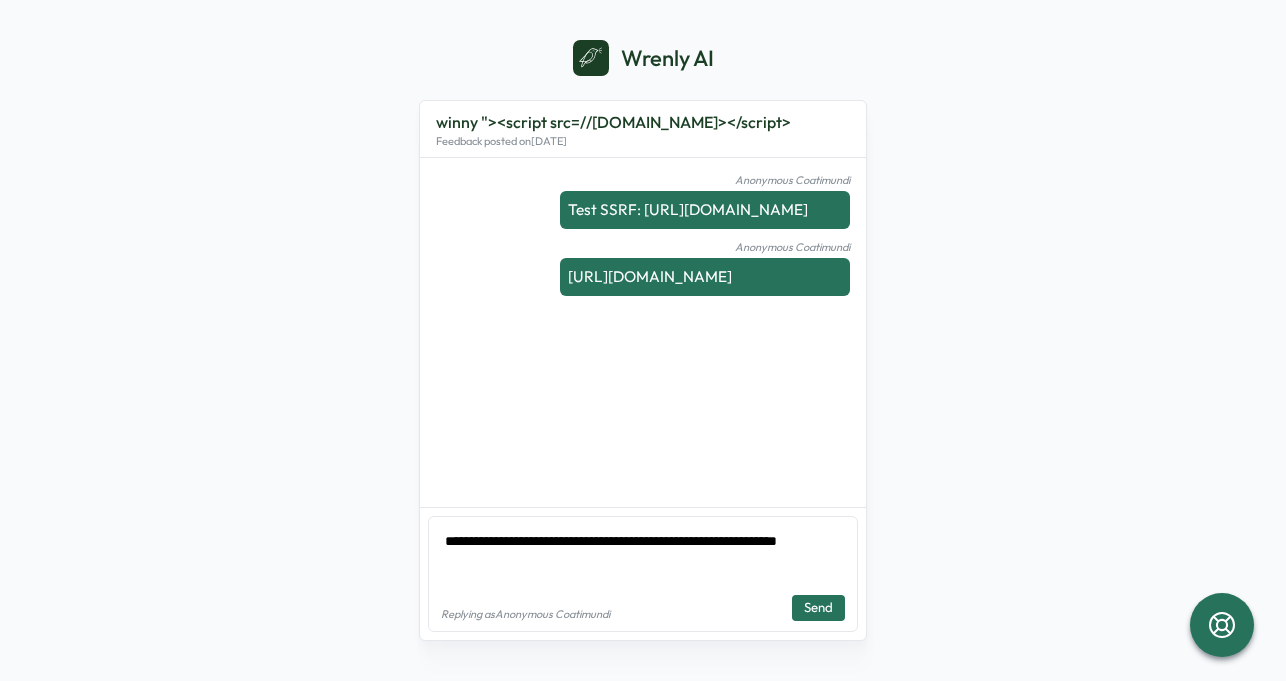 type on "*" 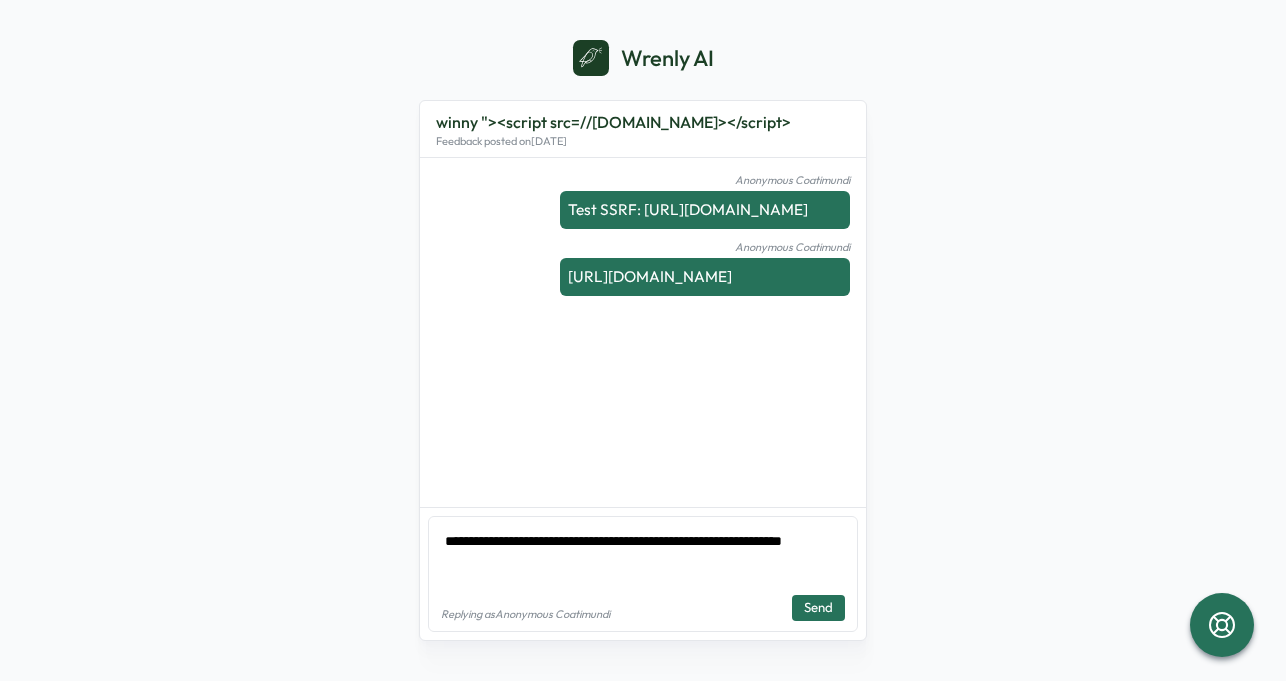 type on "*" 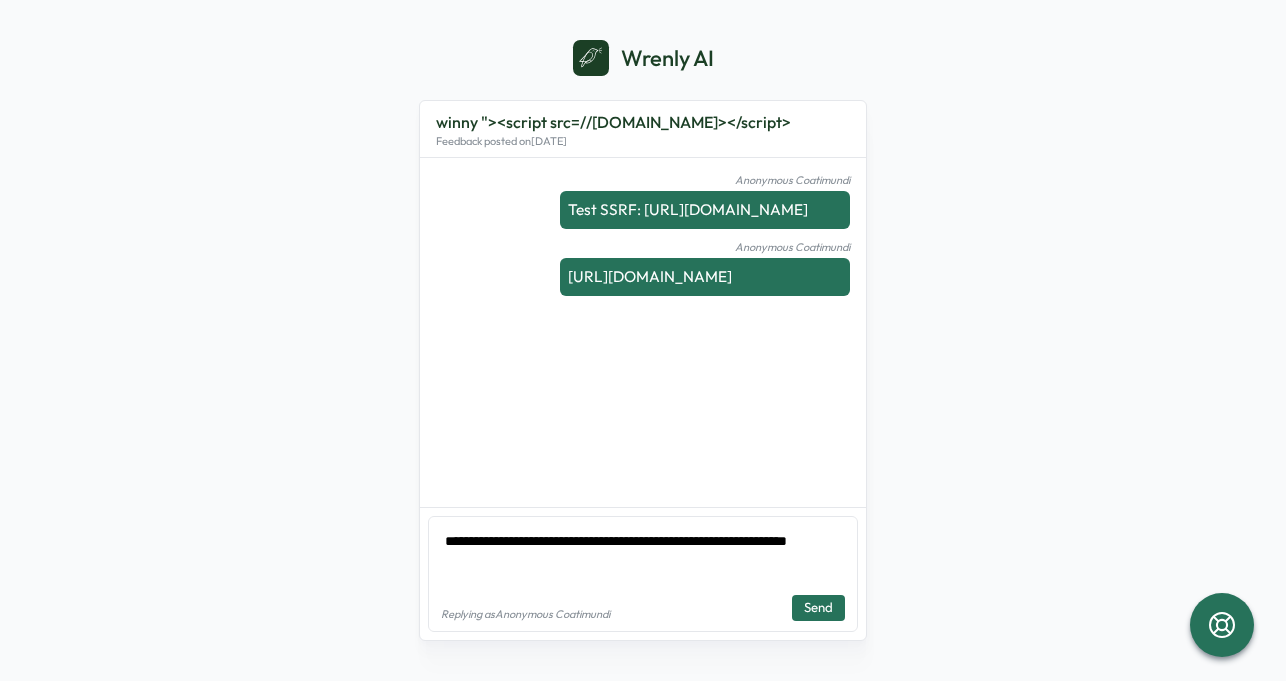 type on "*" 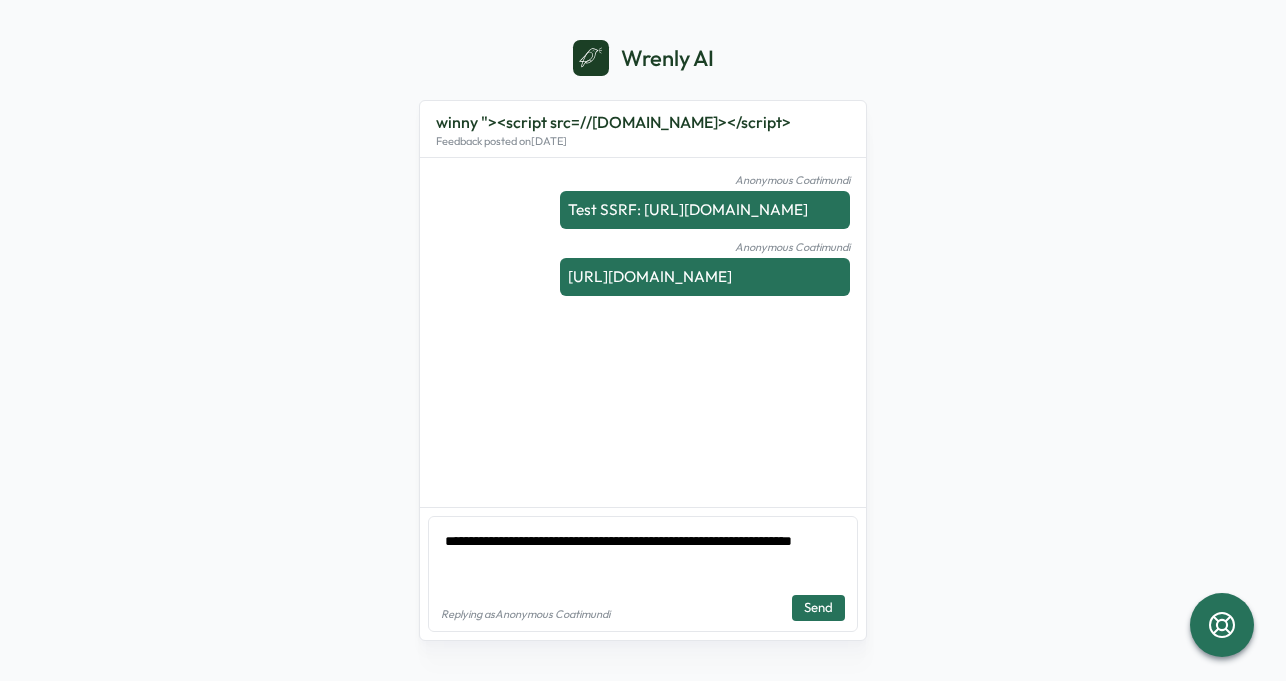 type on "*" 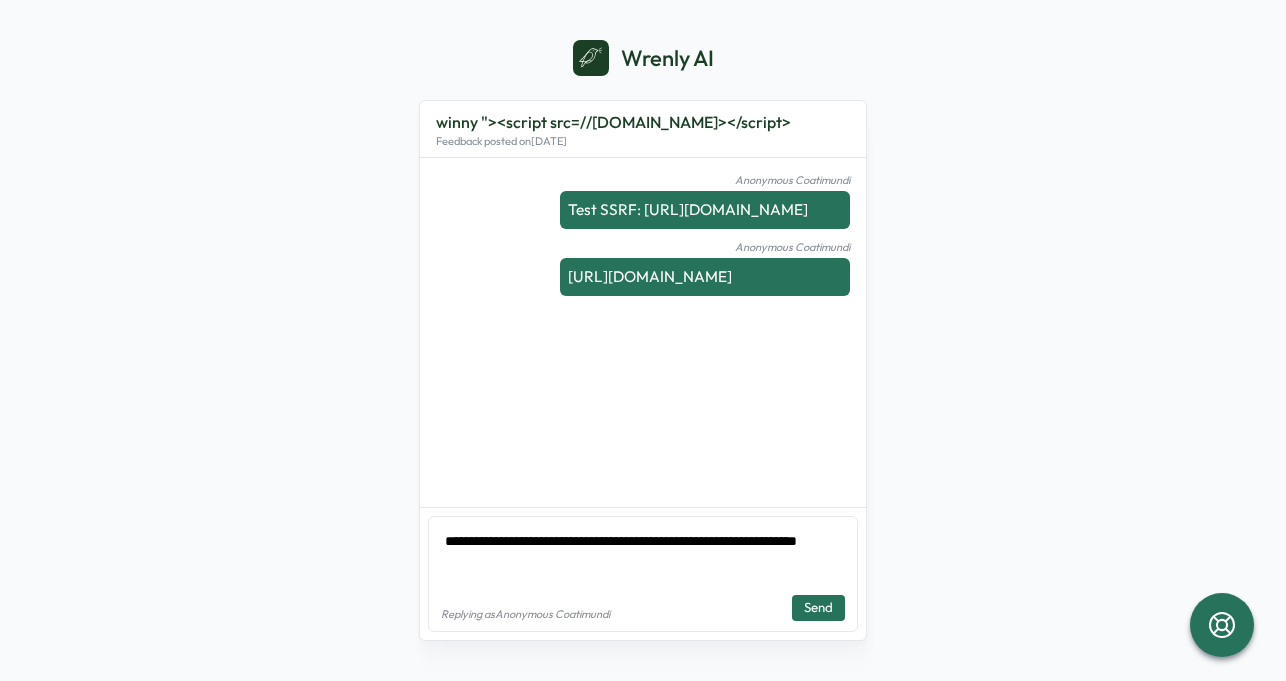 type on "*" 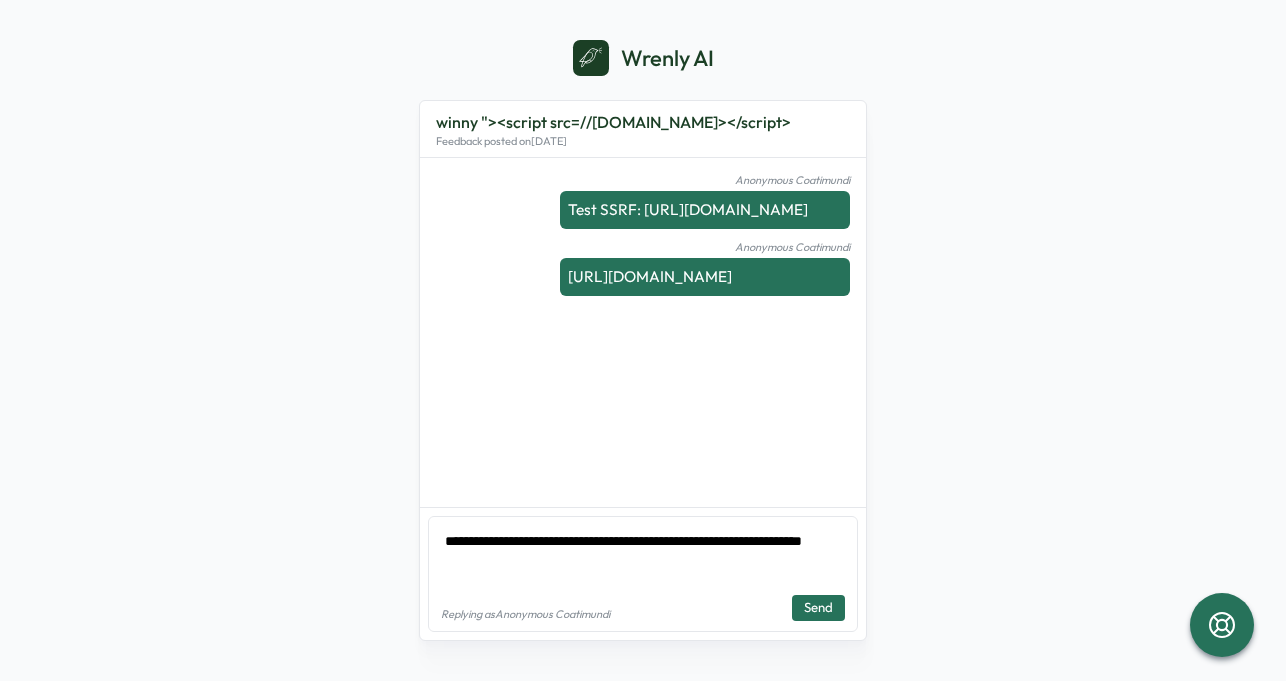 type on "*" 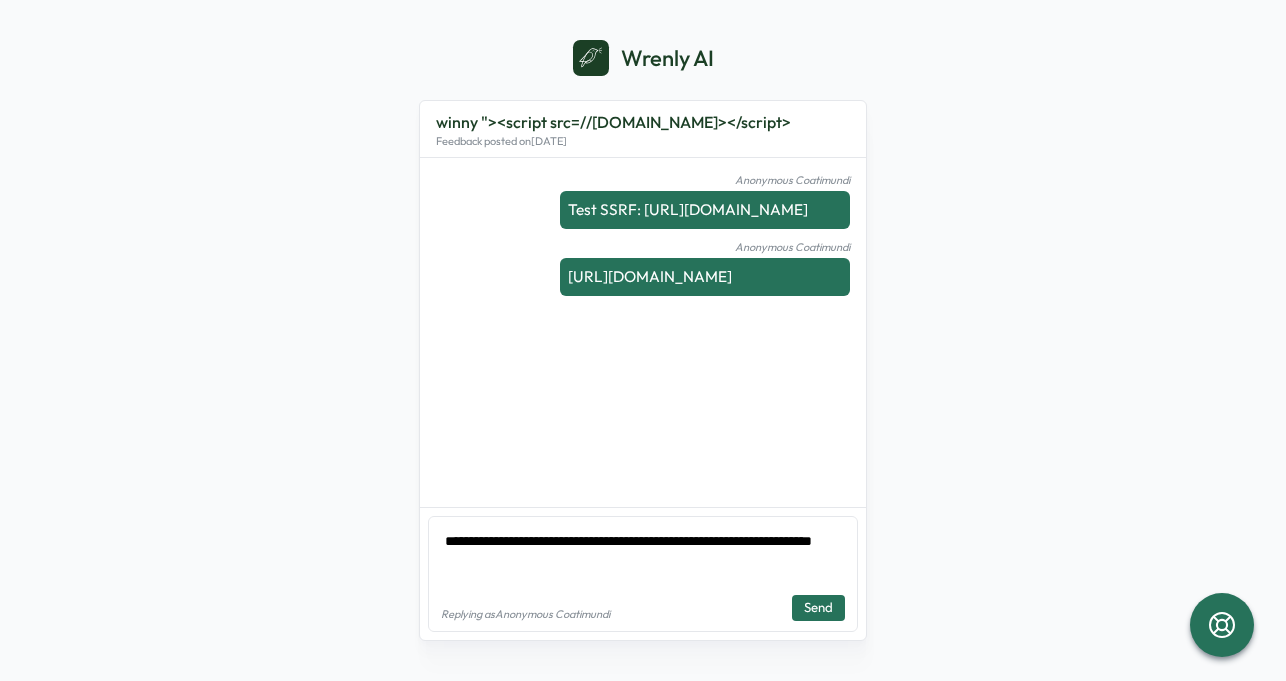 type on "*" 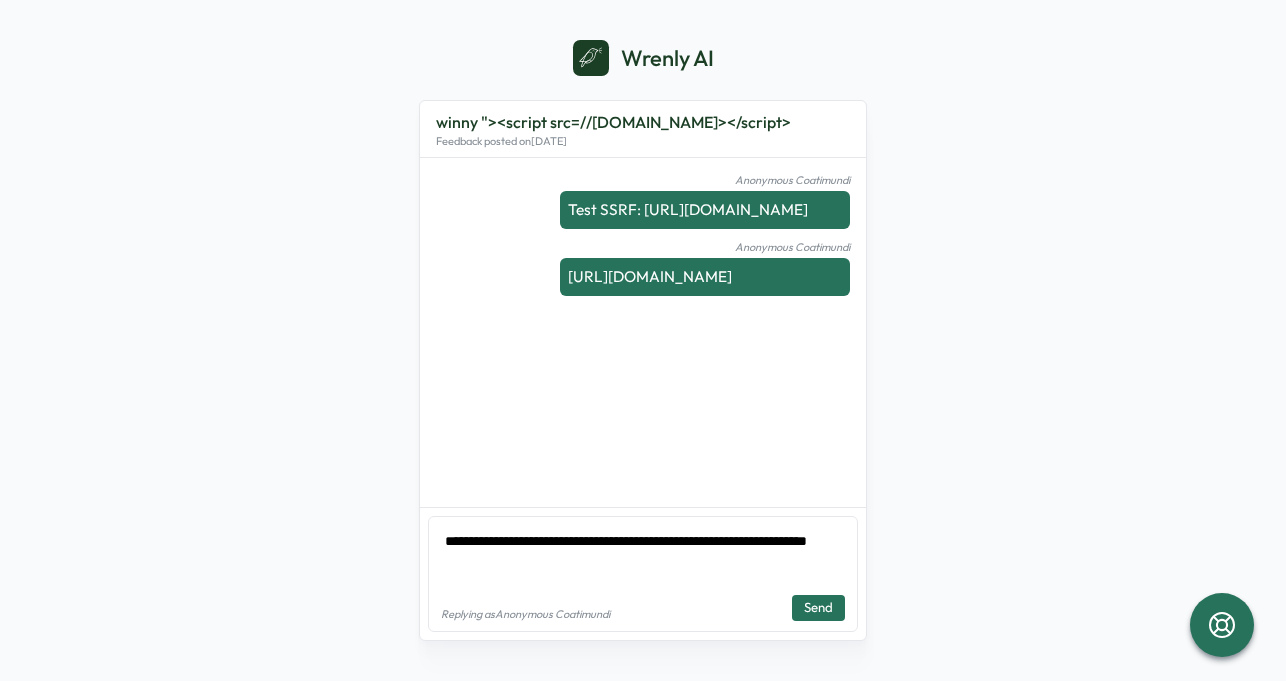 type on "*" 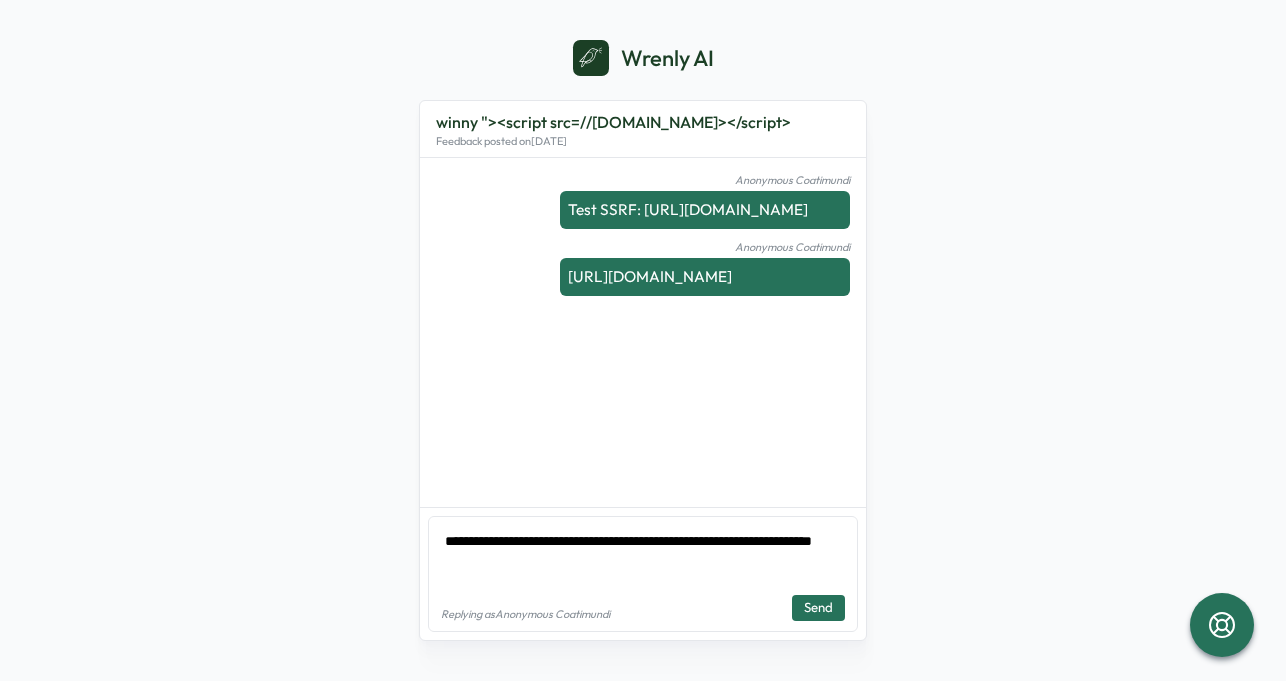type on "*" 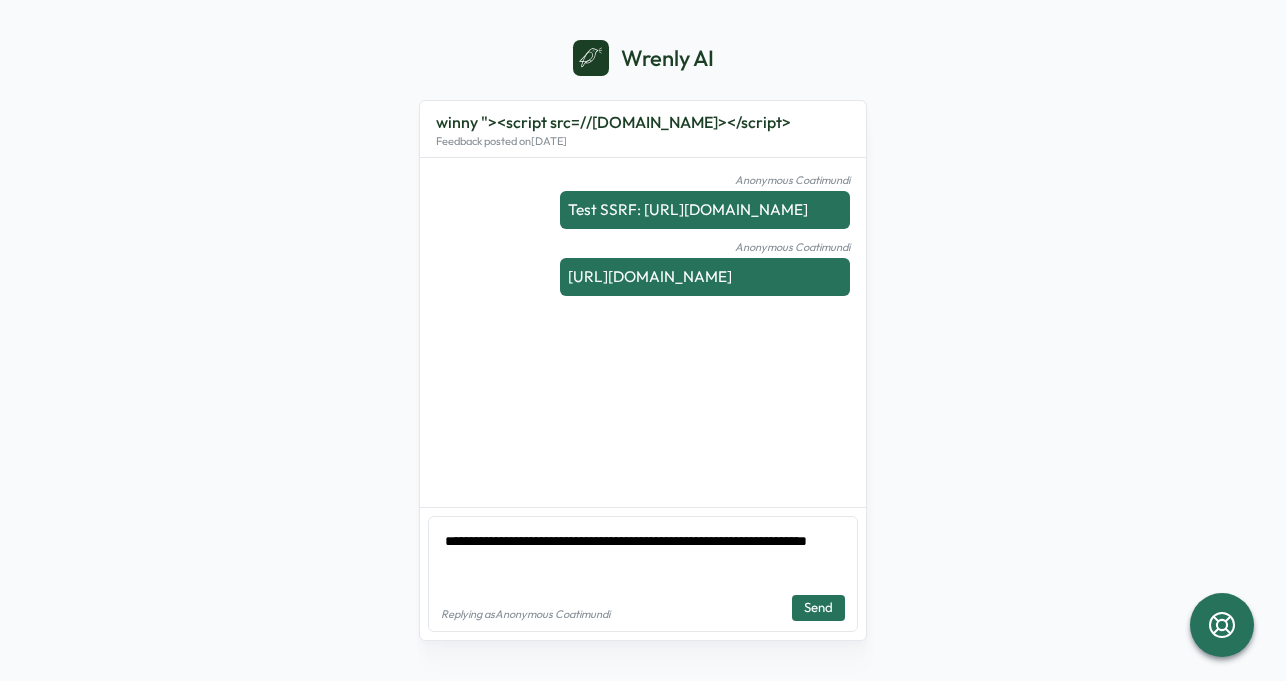 type on "*" 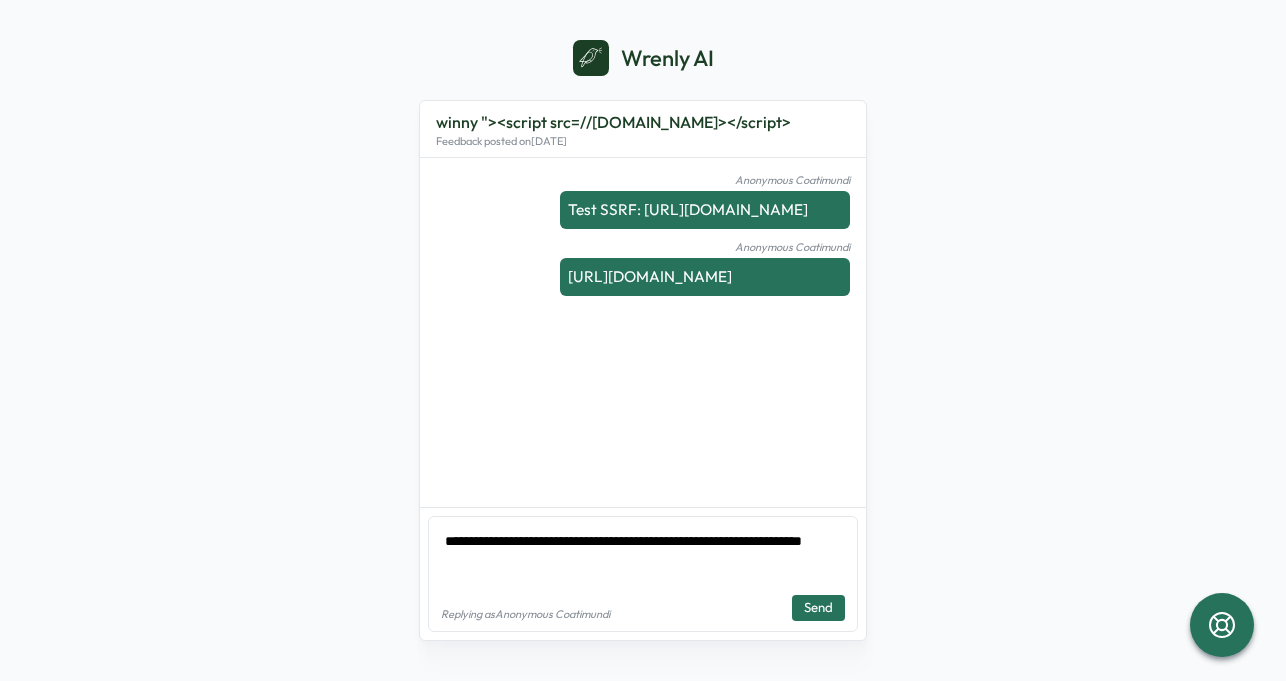 type on "*" 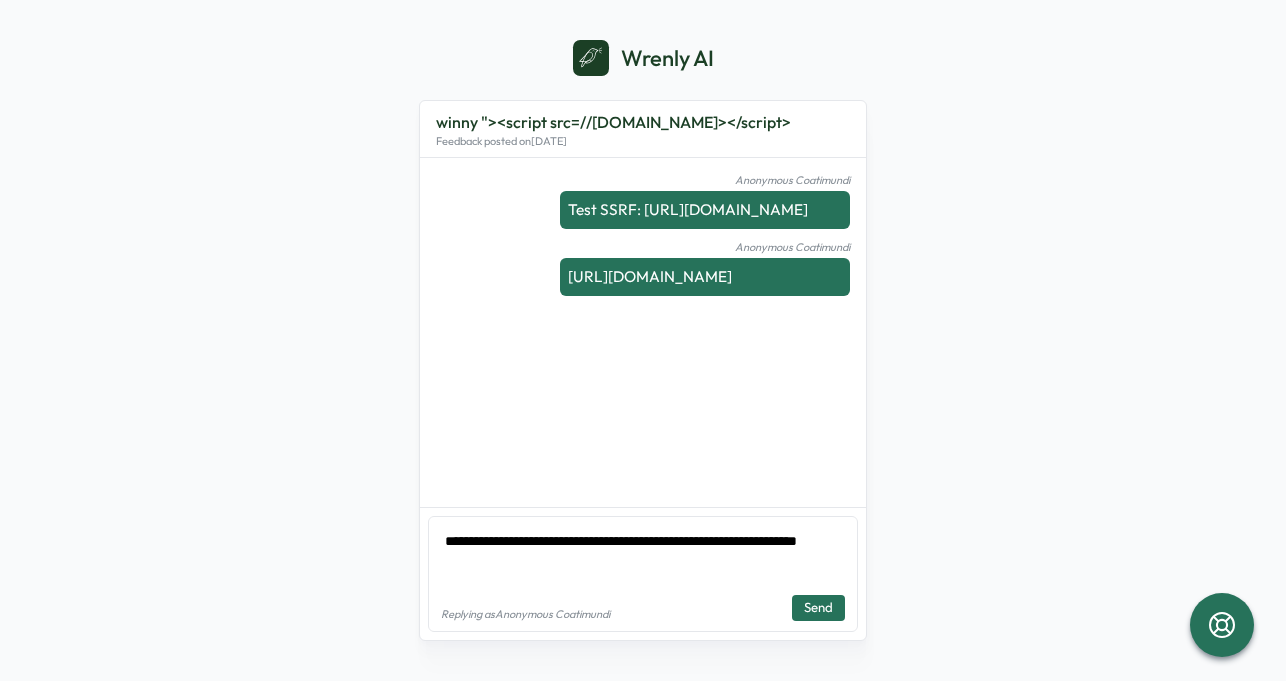 type on "*" 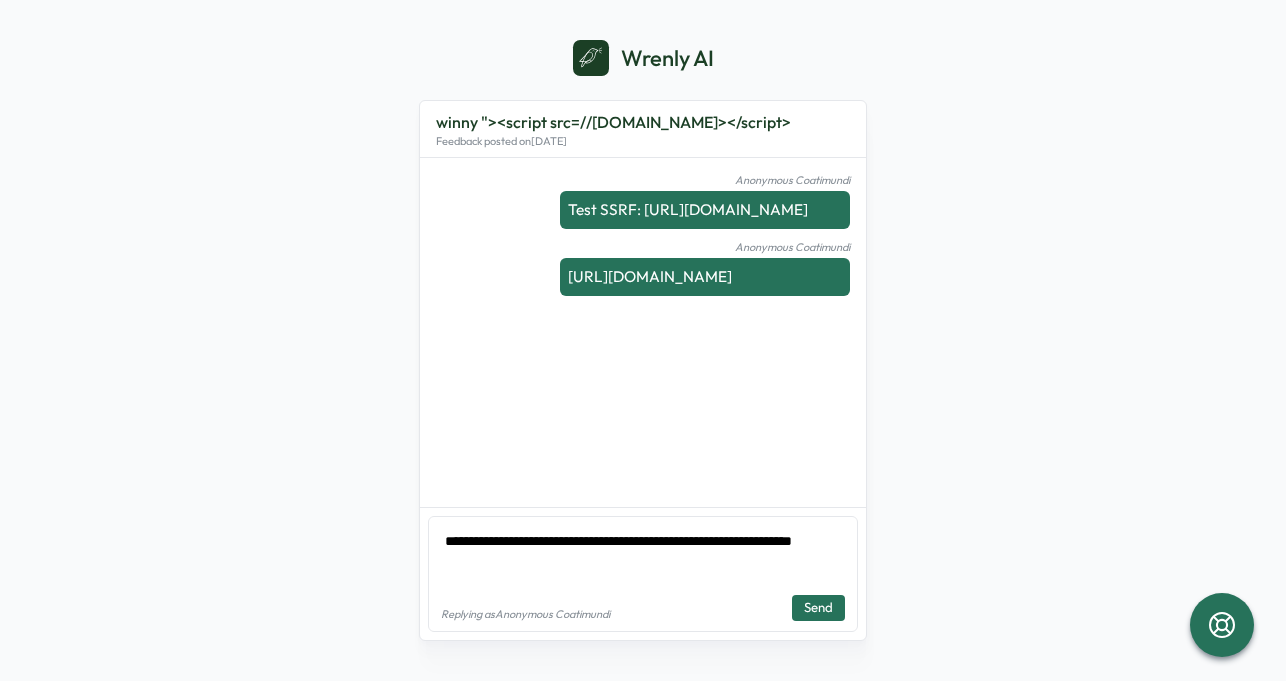 type on "*" 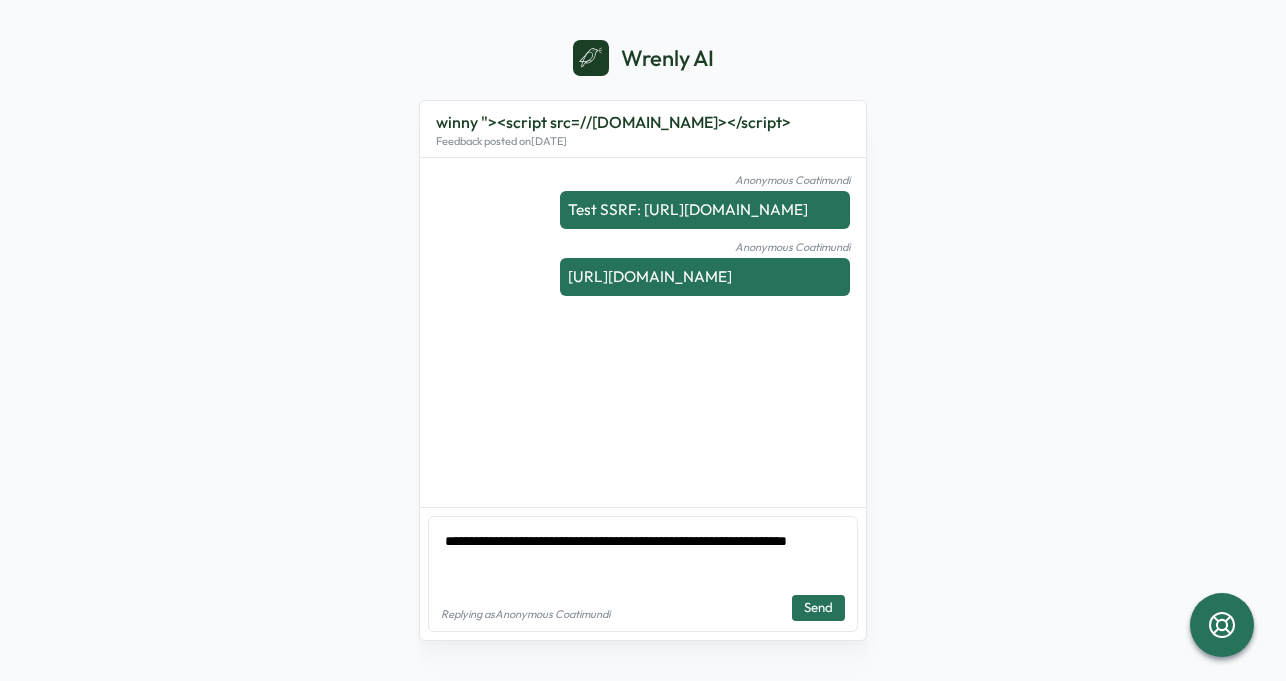 type on "*" 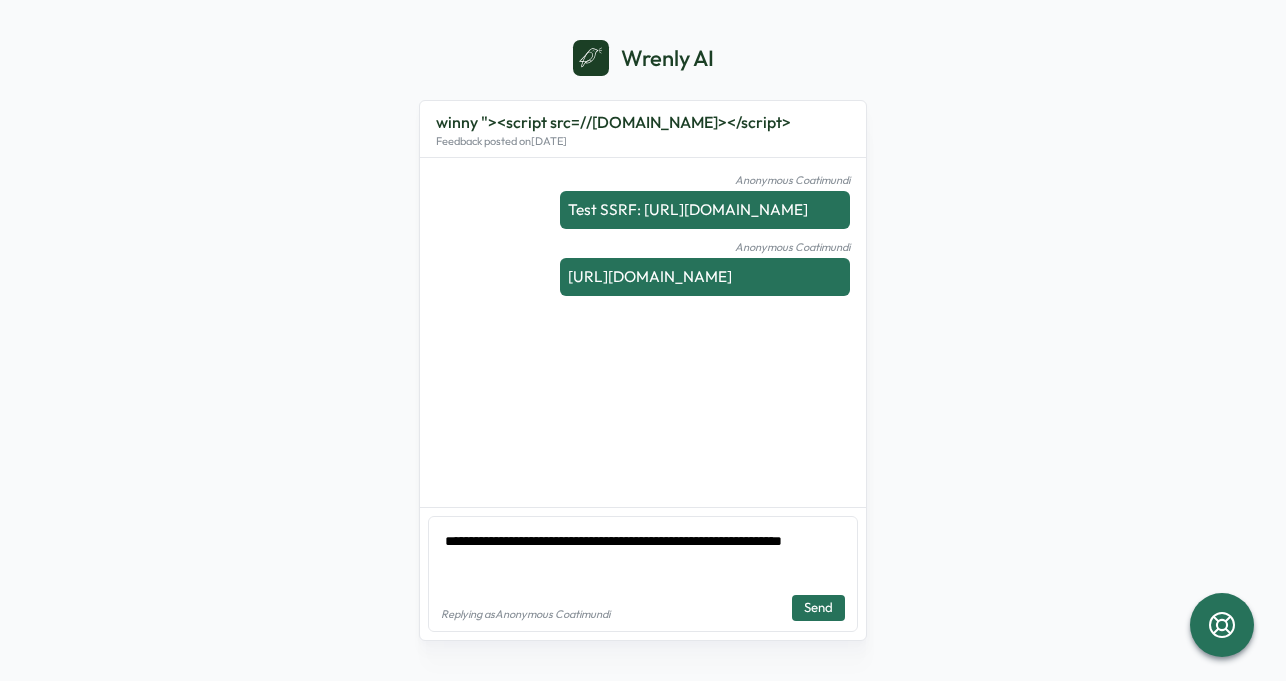 type on "*" 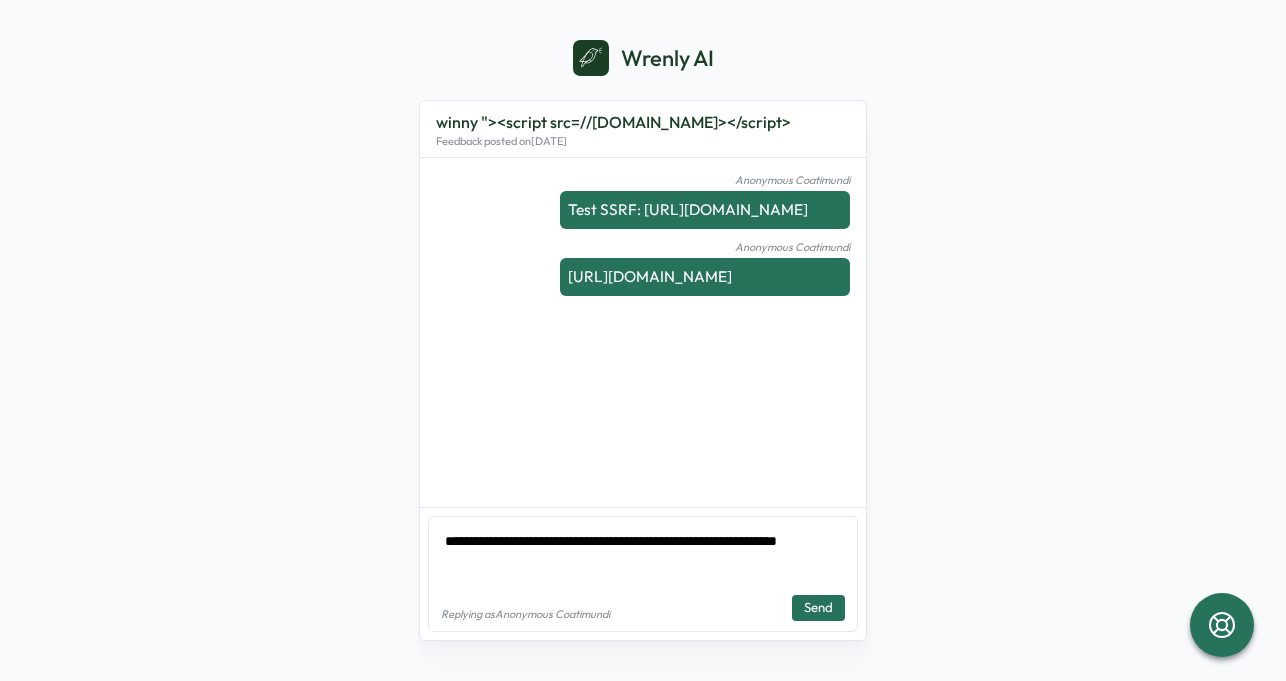 type on "*" 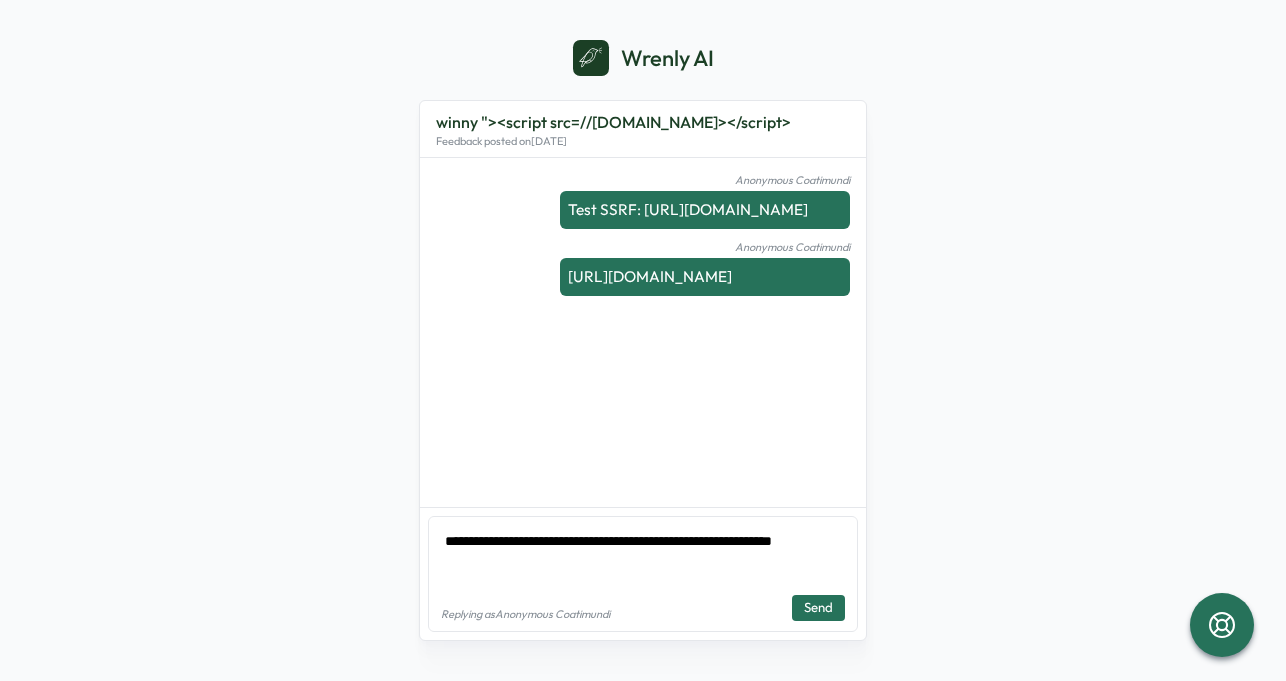 type on "*" 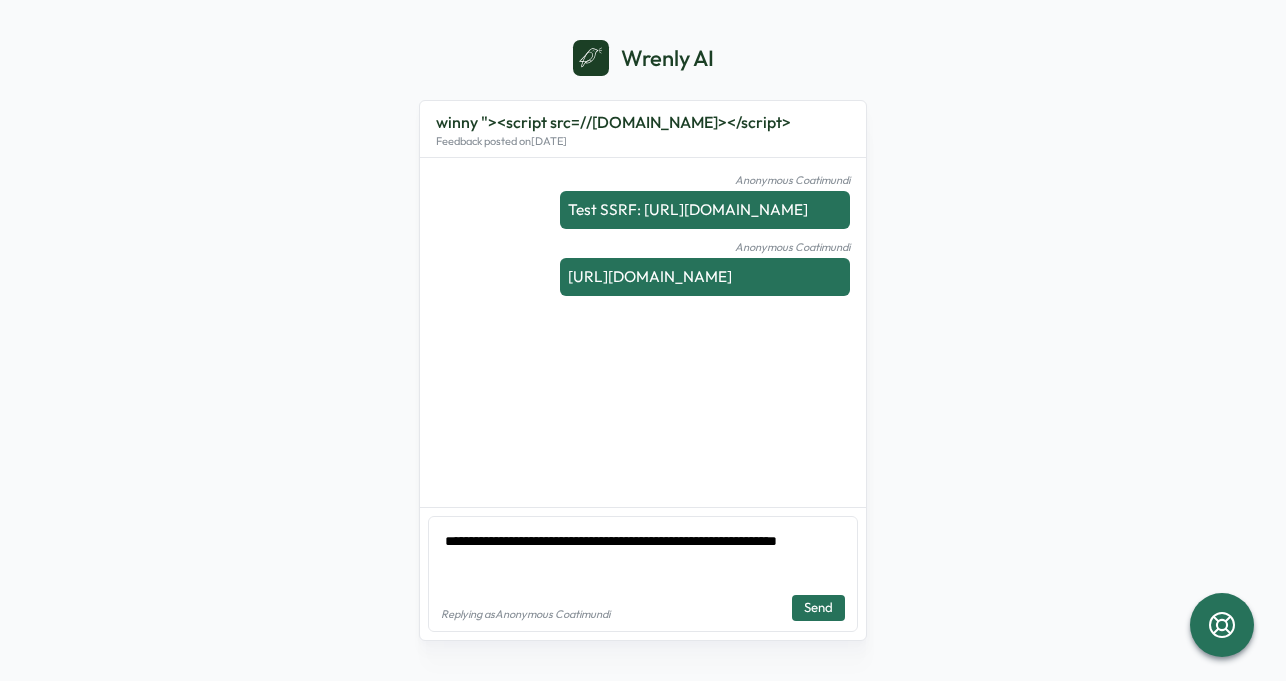 type on "*" 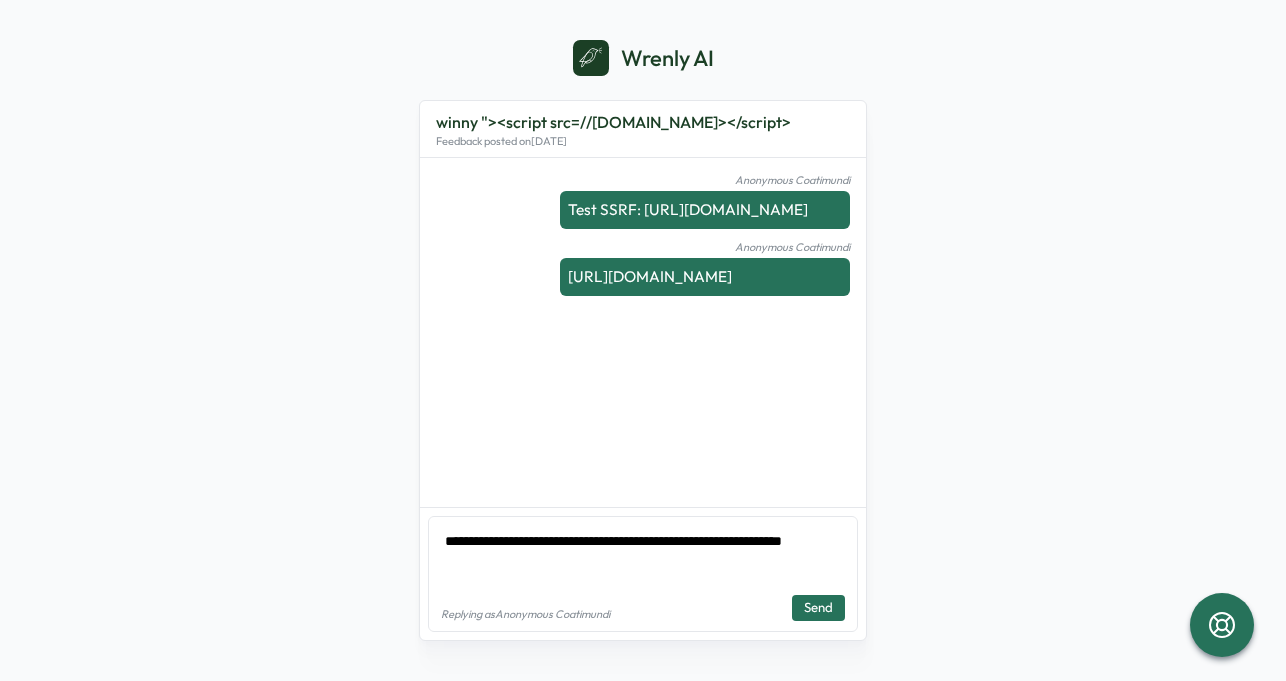 type on "*" 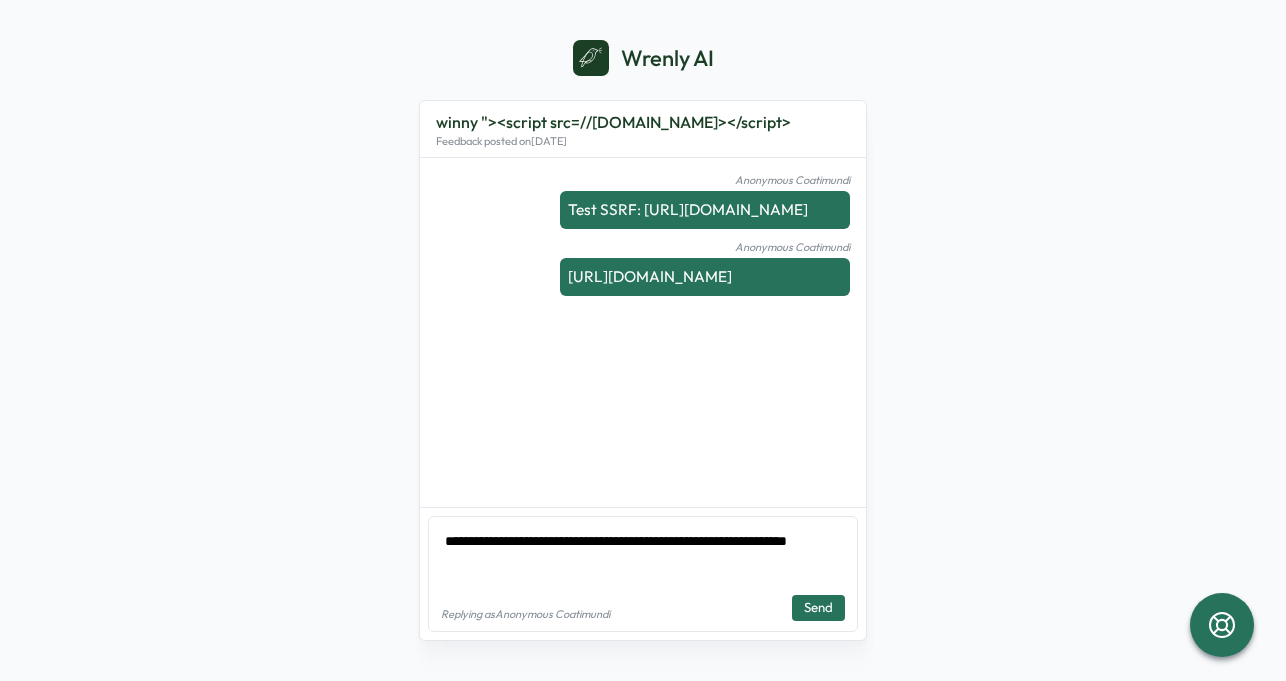 type on "*" 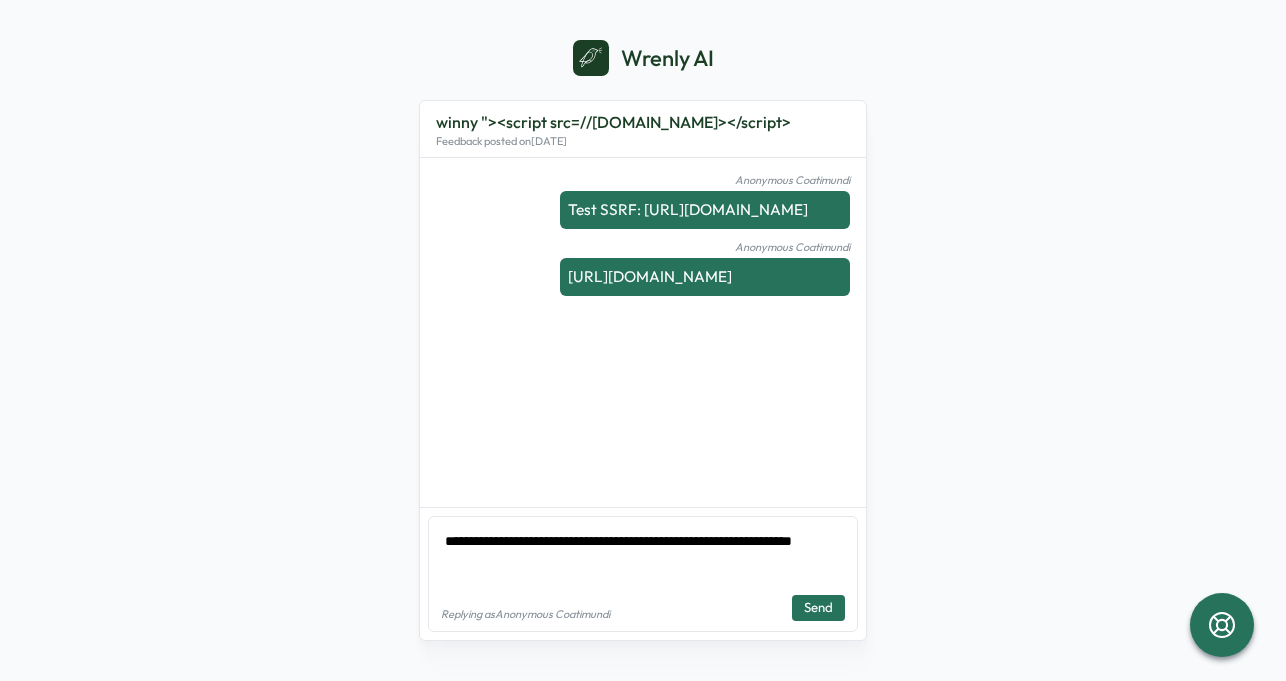 type on "**********" 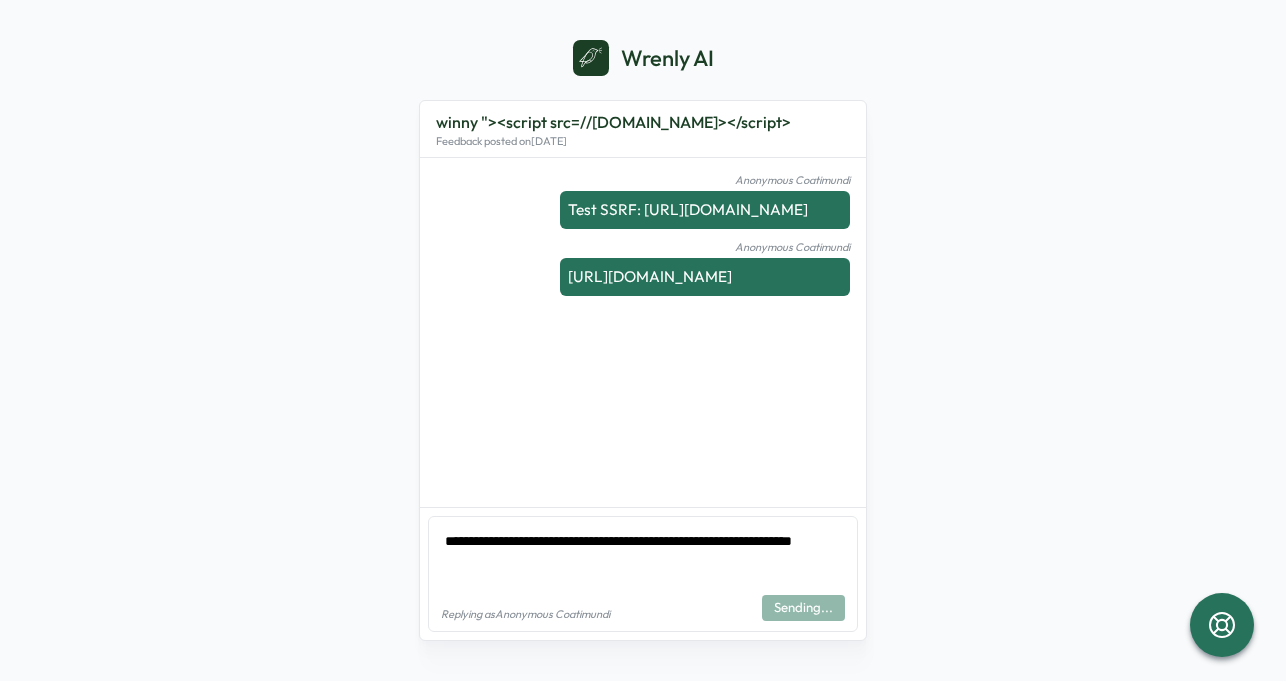 type on "*" 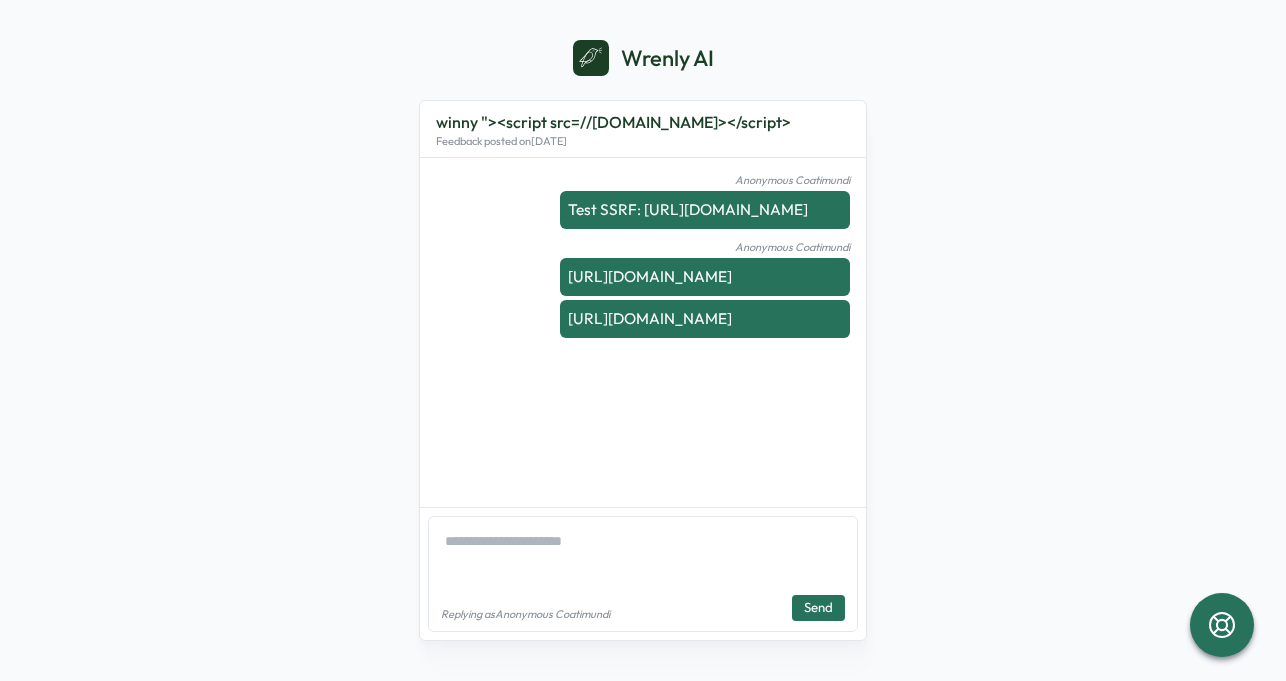 click at bounding box center [643, 553] 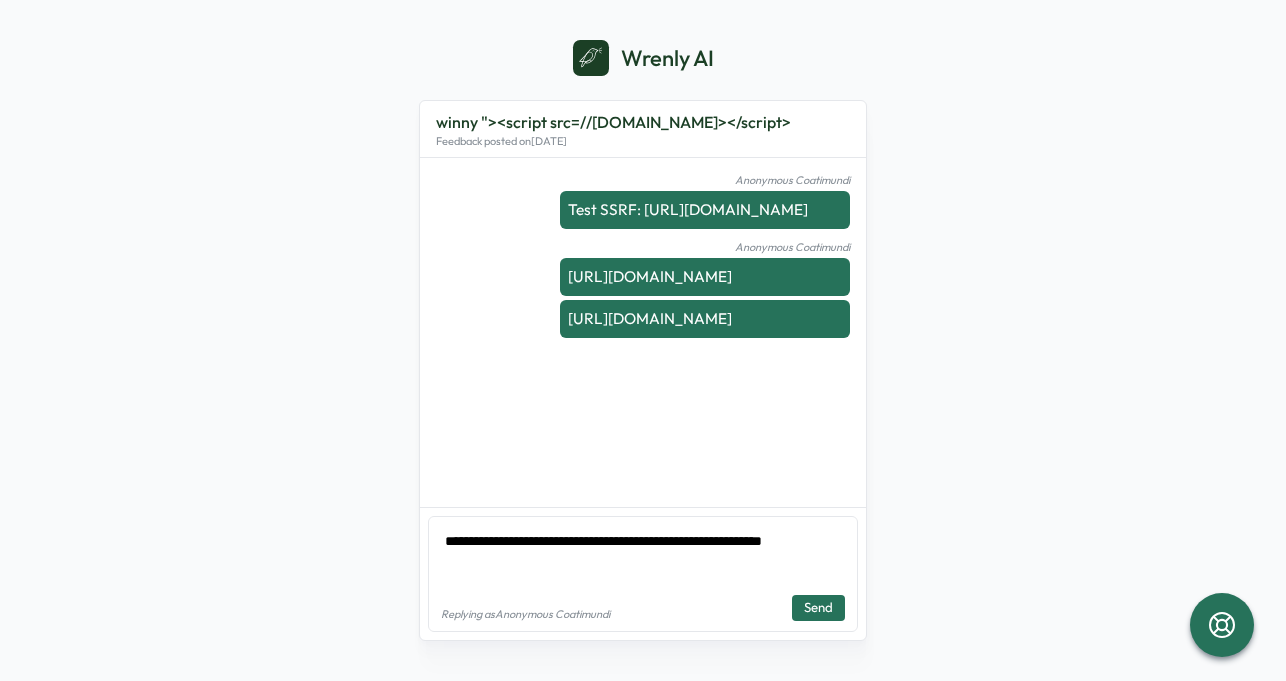 type on "*" 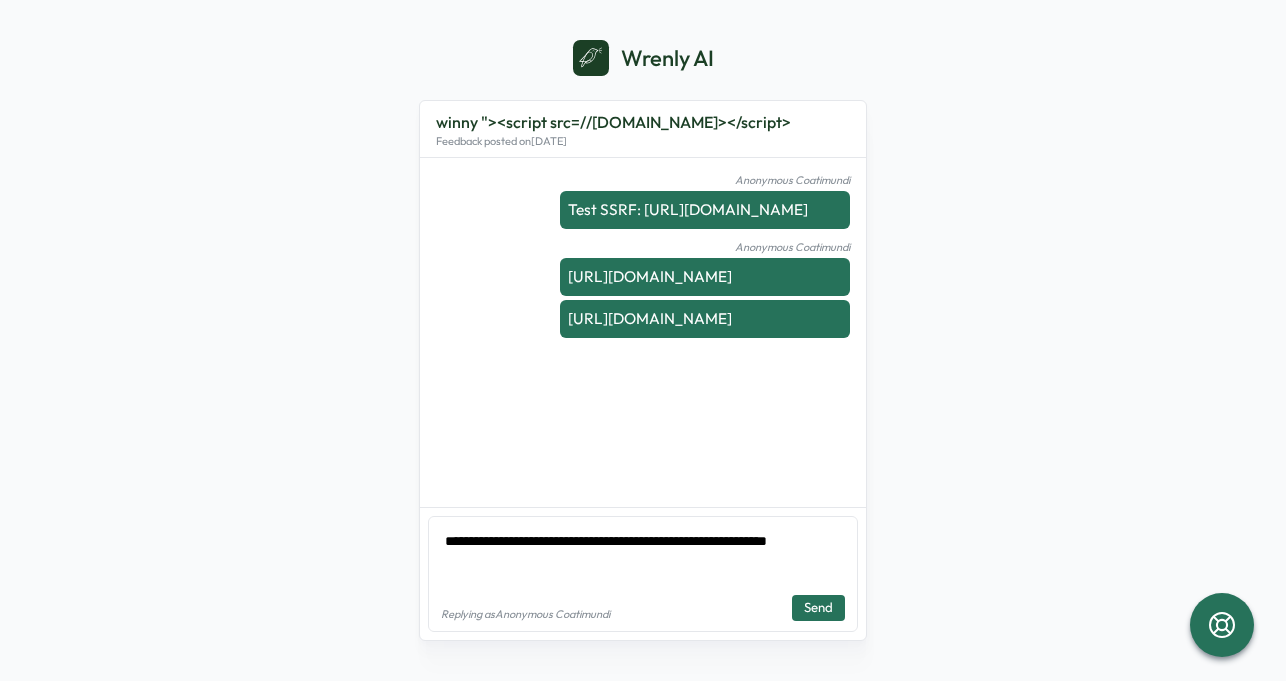 type on "*" 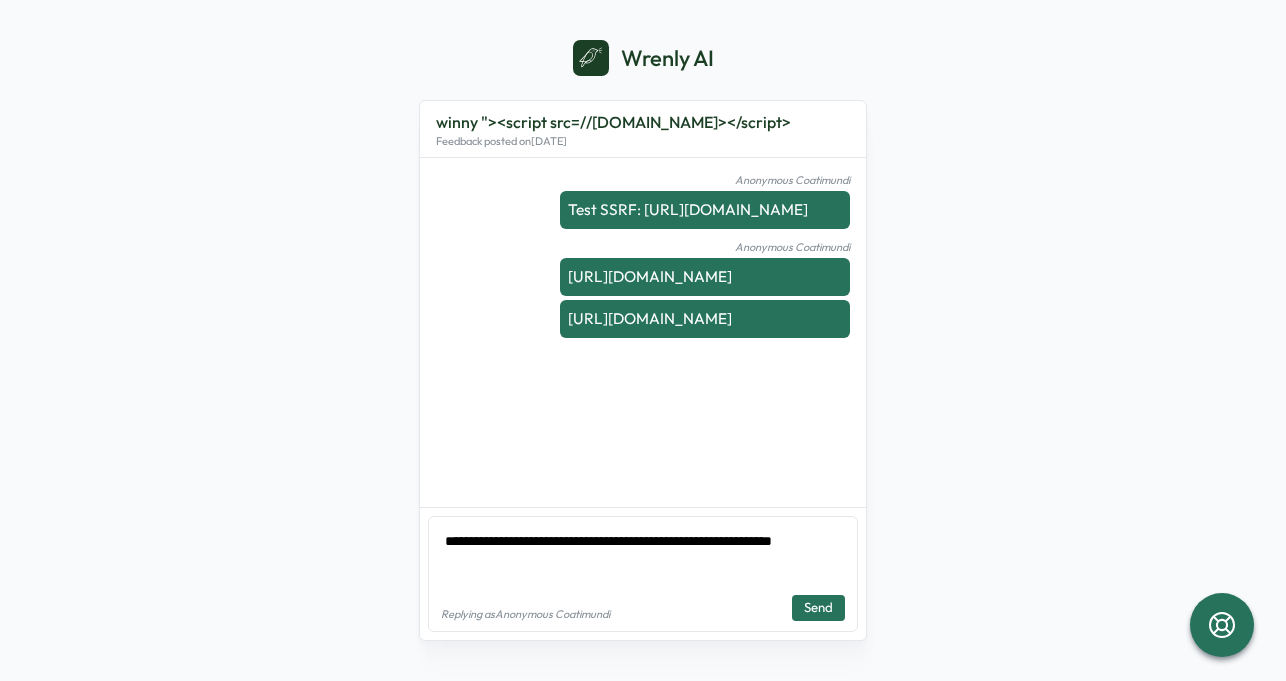 type on "*" 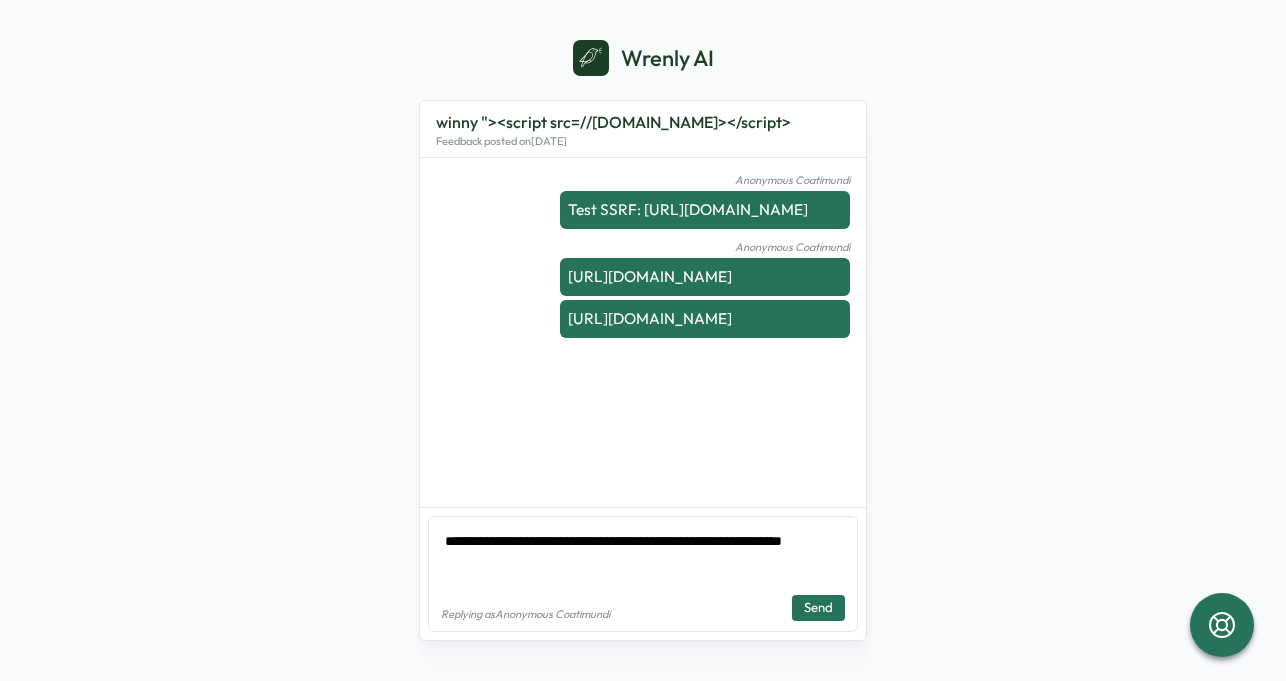 type on "*" 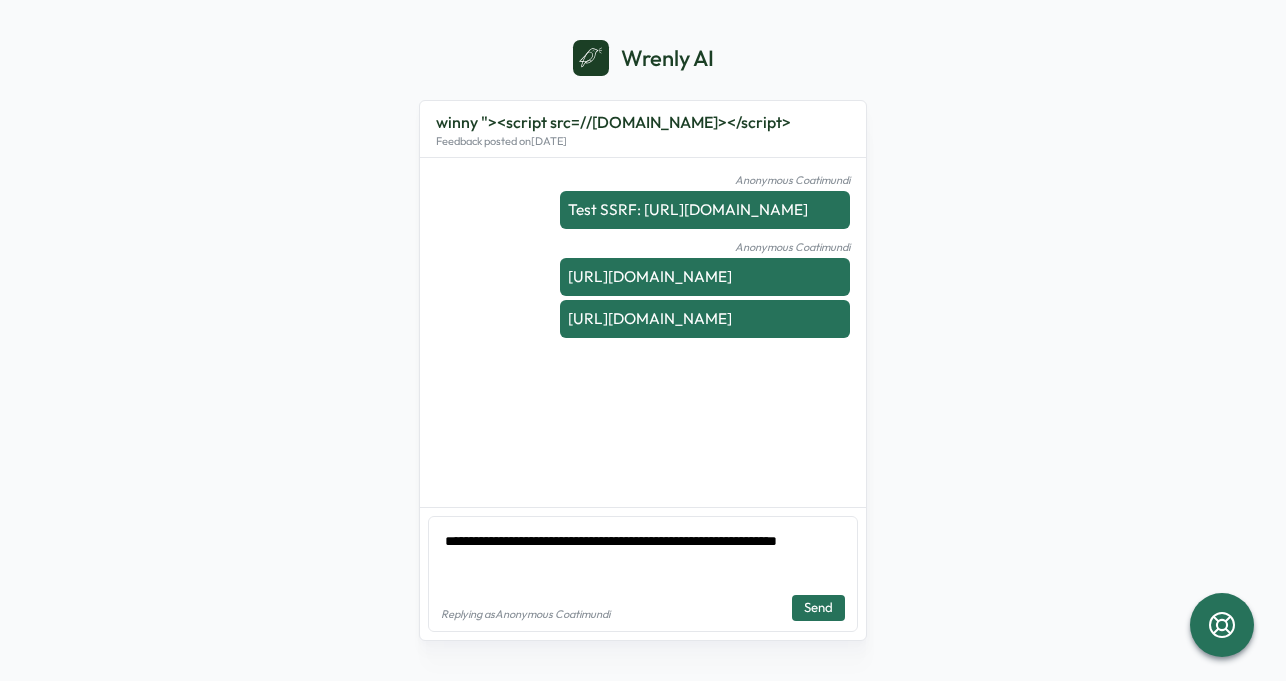 type on "*" 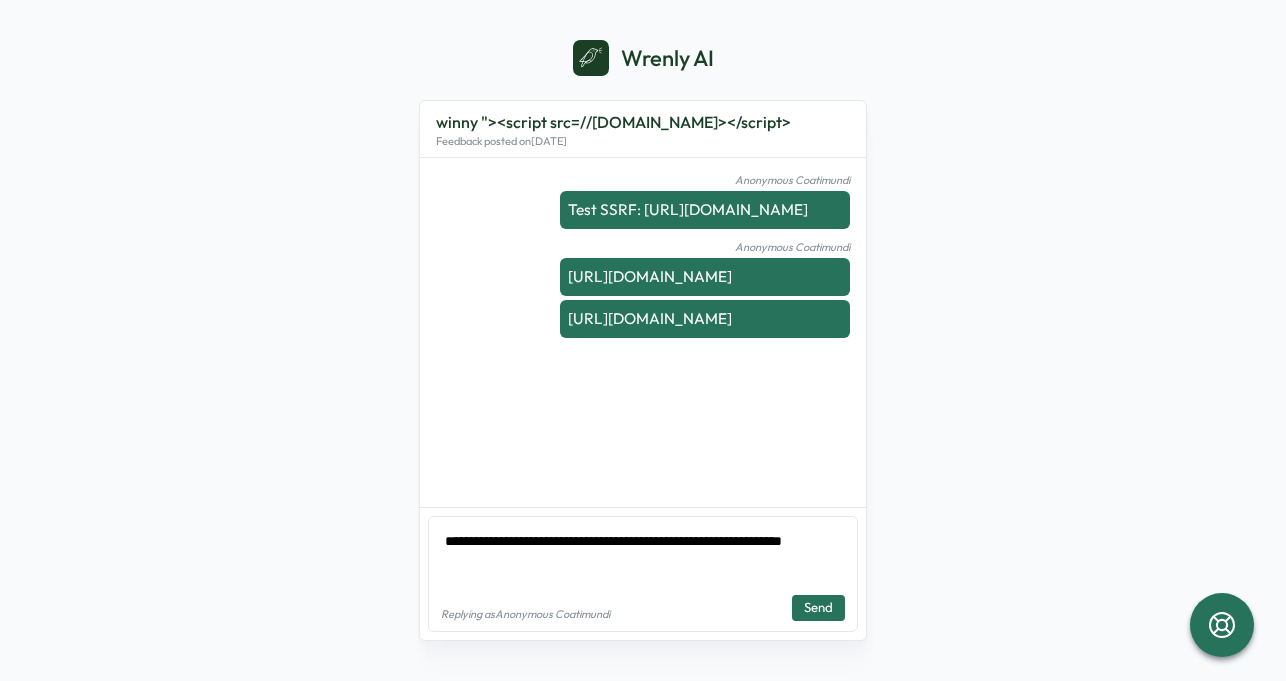 type on "*" 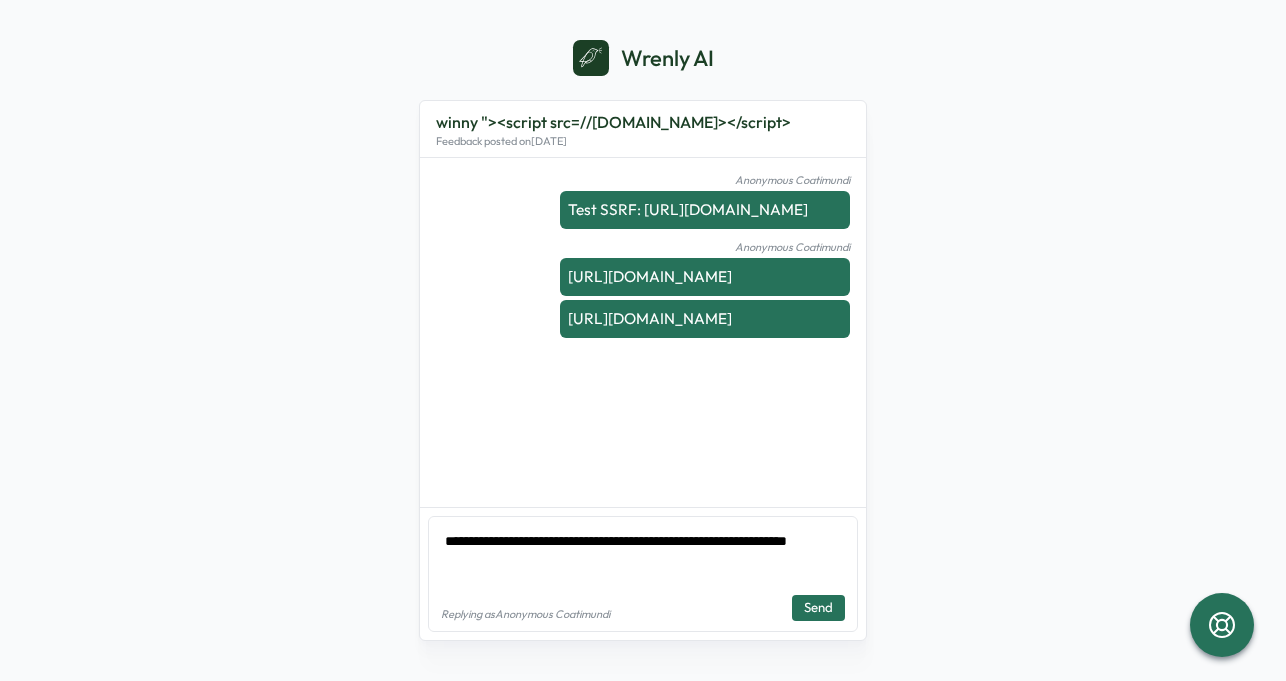 type on "*" 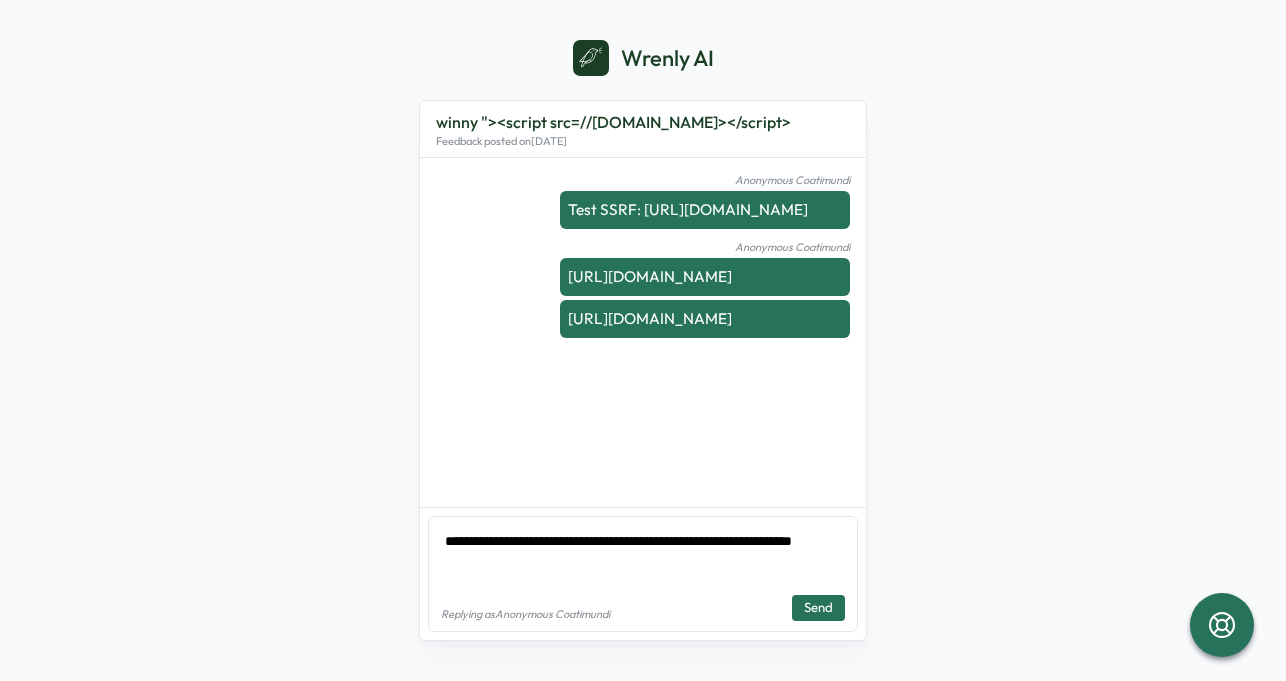 type on "*" 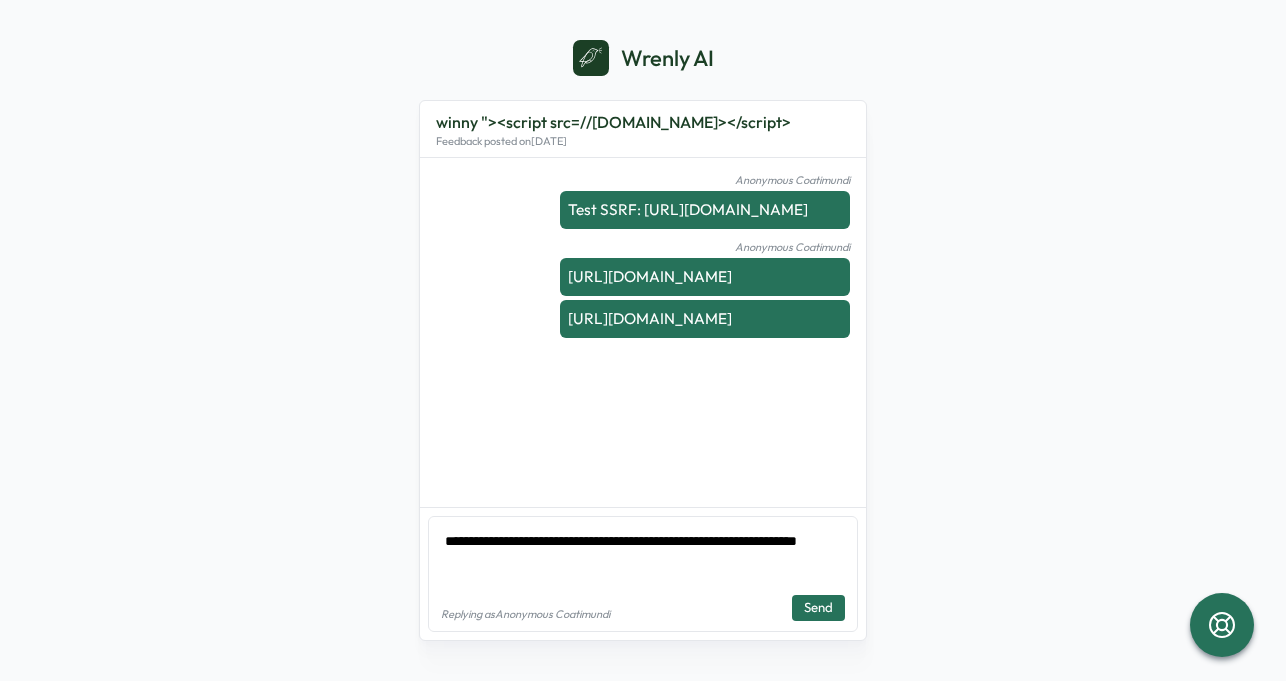 type on "*" 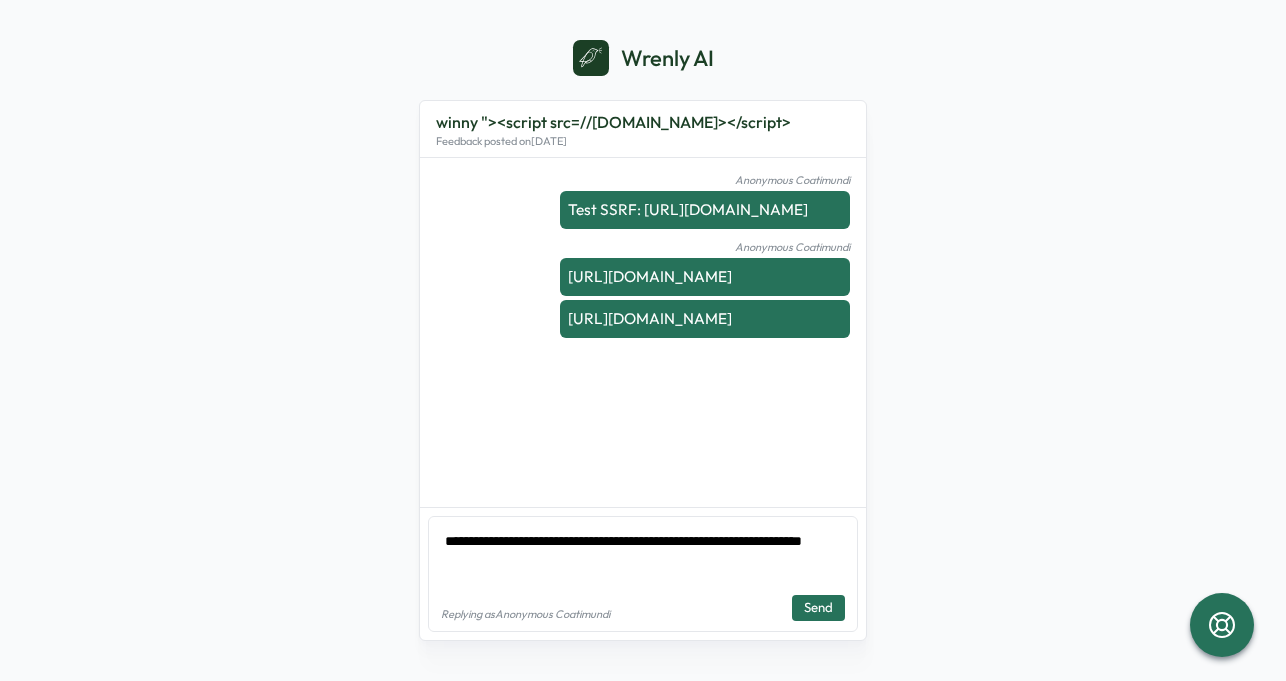 type on "*" 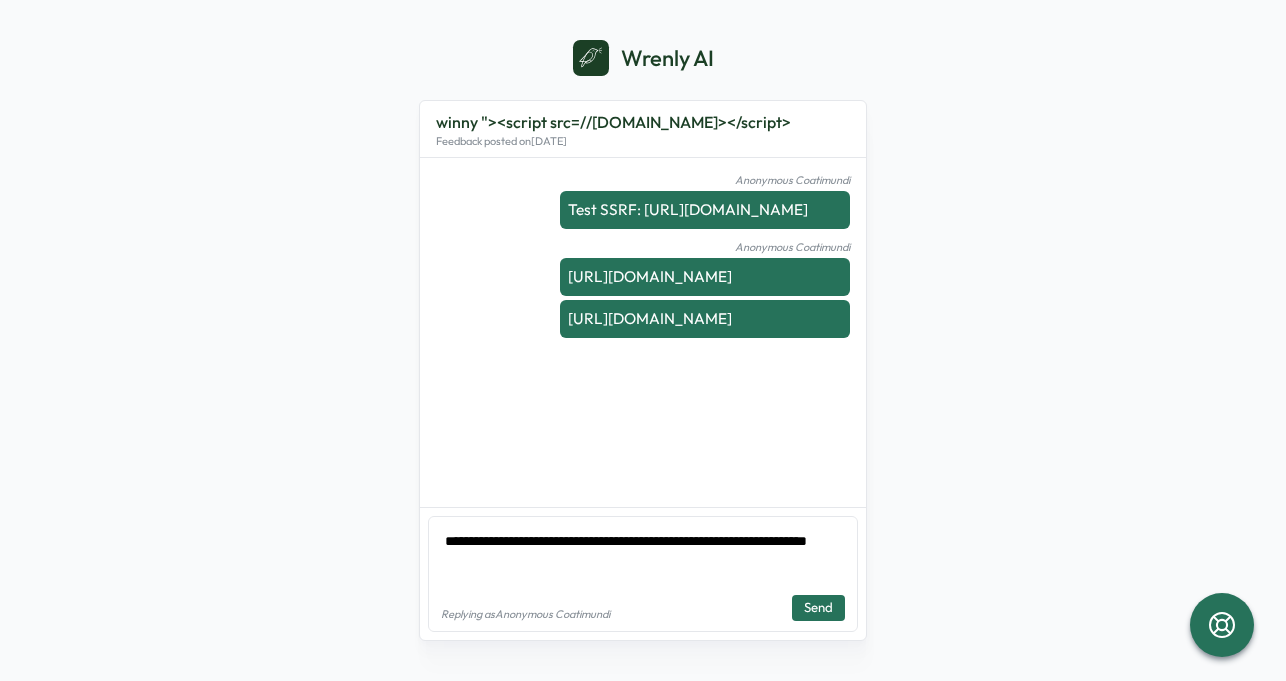 type on "*" 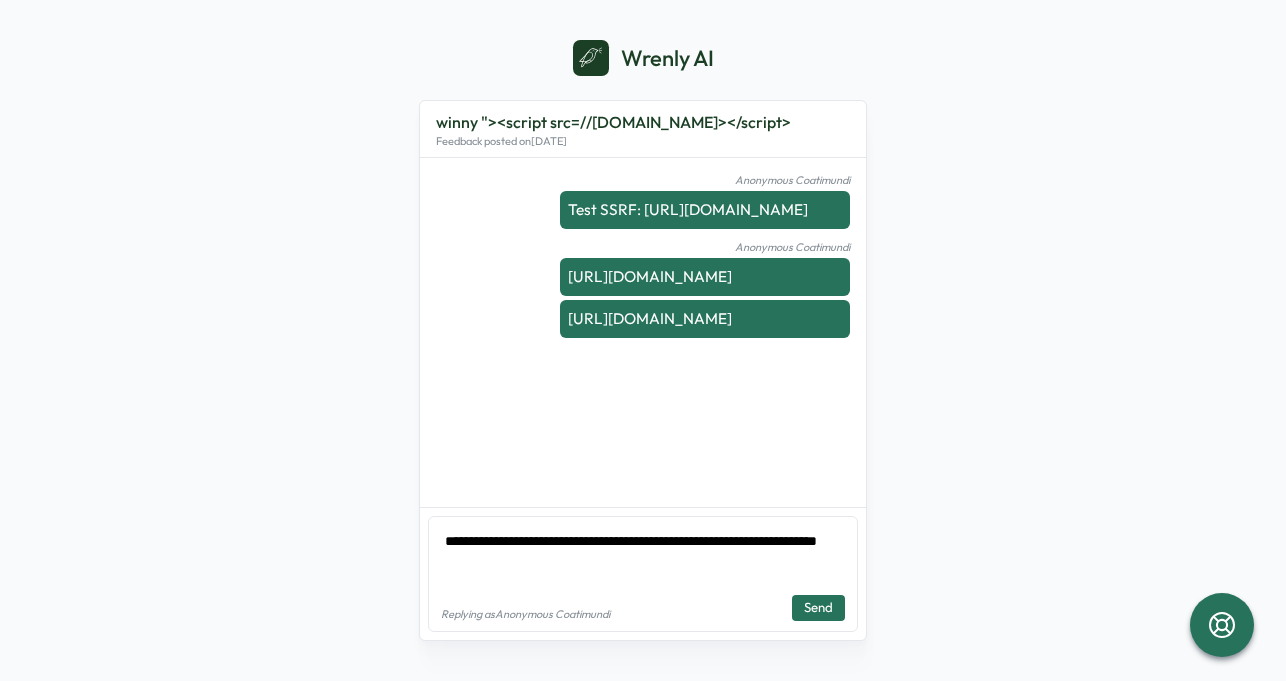 type on "*" 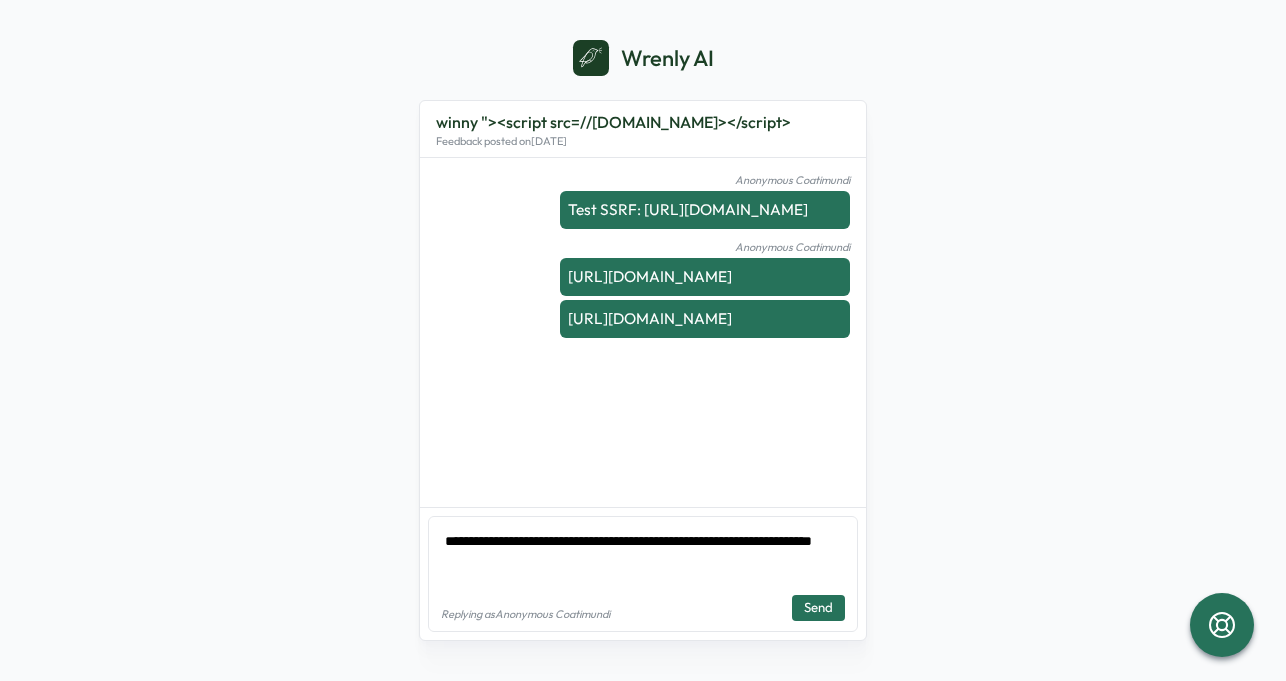 type on "**********" 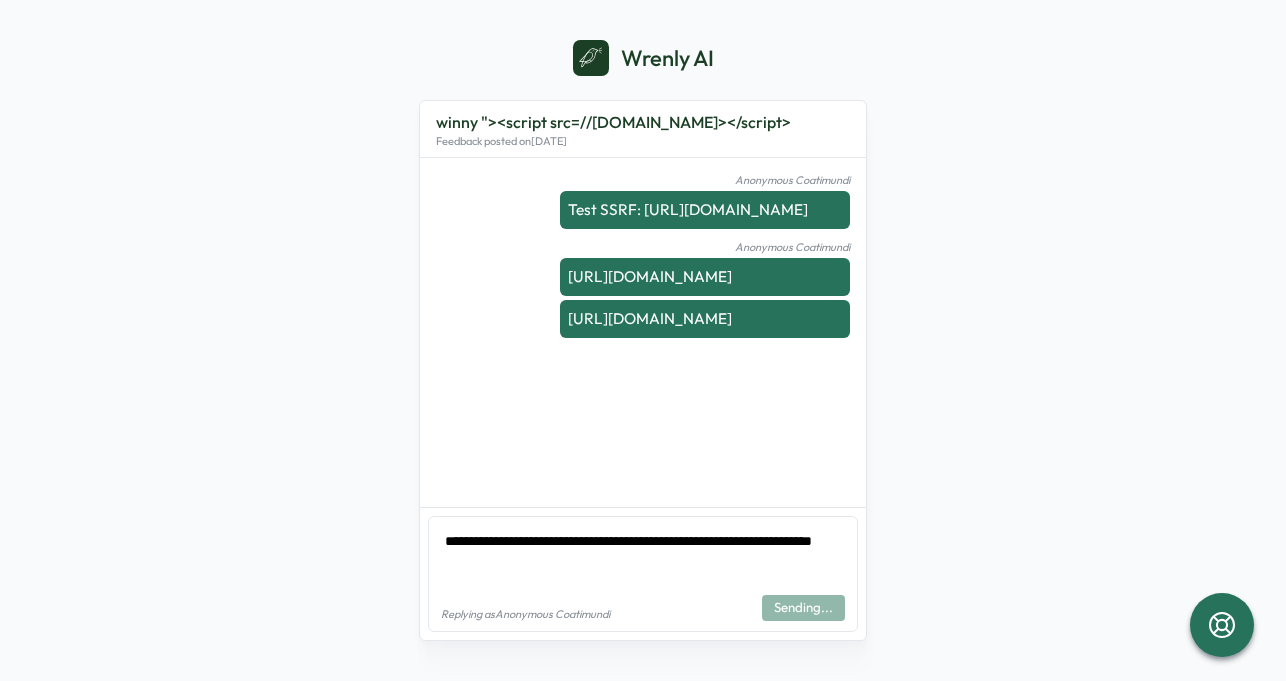 type on "*" 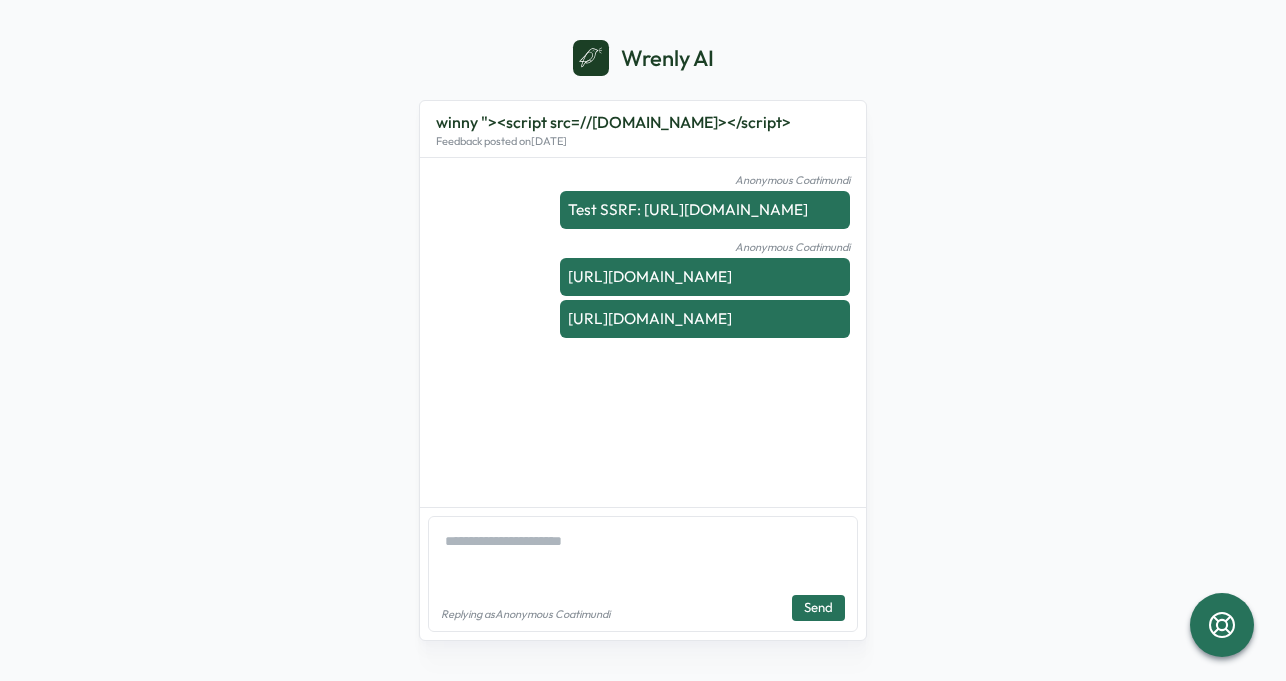type on "*" 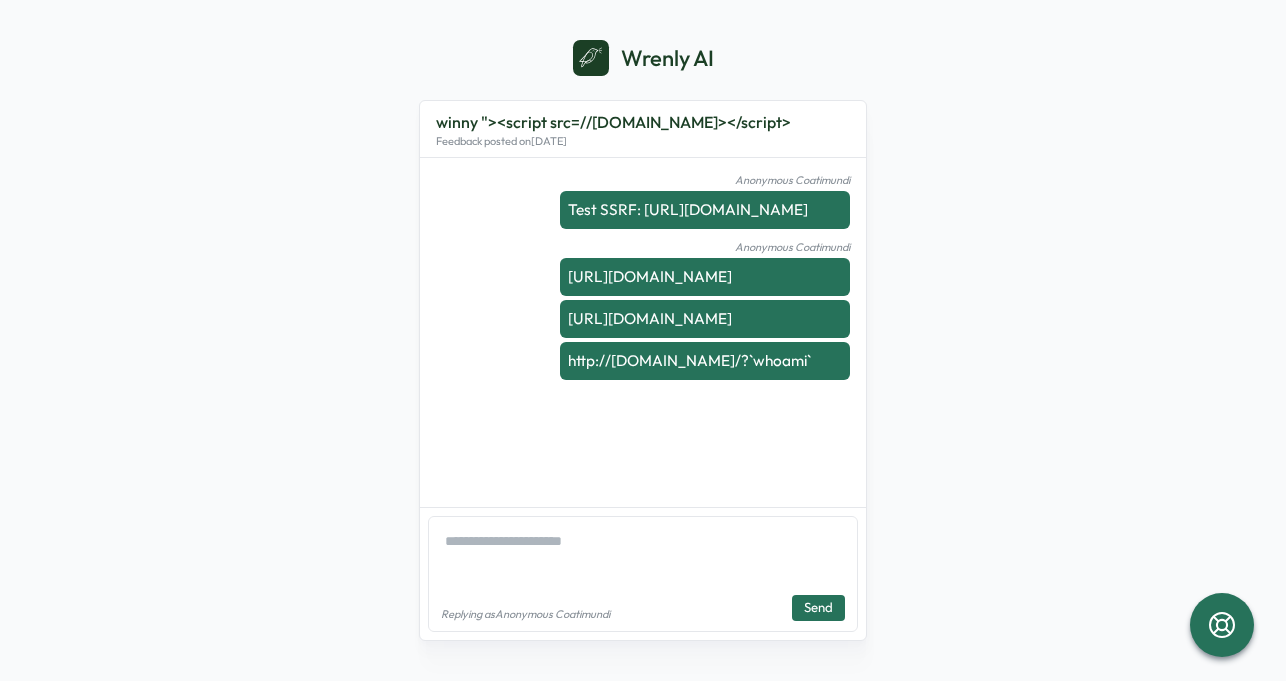 scroll, scrollTop: 0, scrollLeft: 0, axis: both 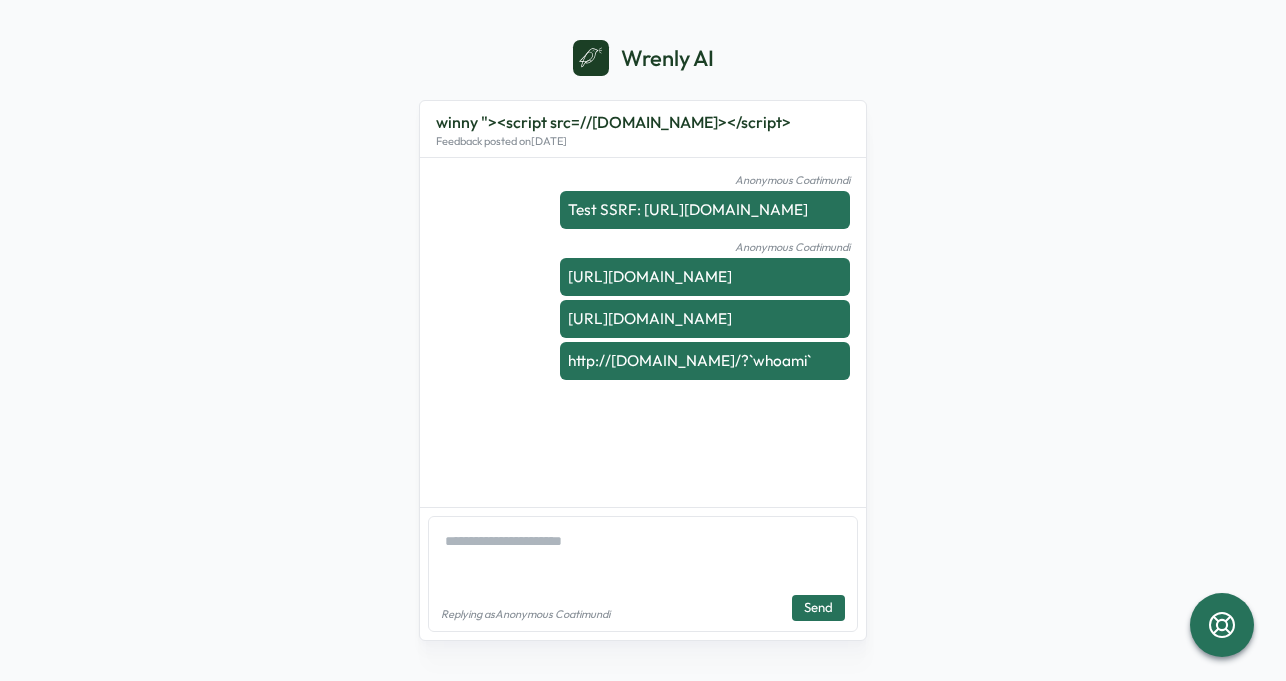 drag, startPoint x: 644, startPoint y: 446, endPoint x: 890, endPoint y: 431, distance: 246.4569 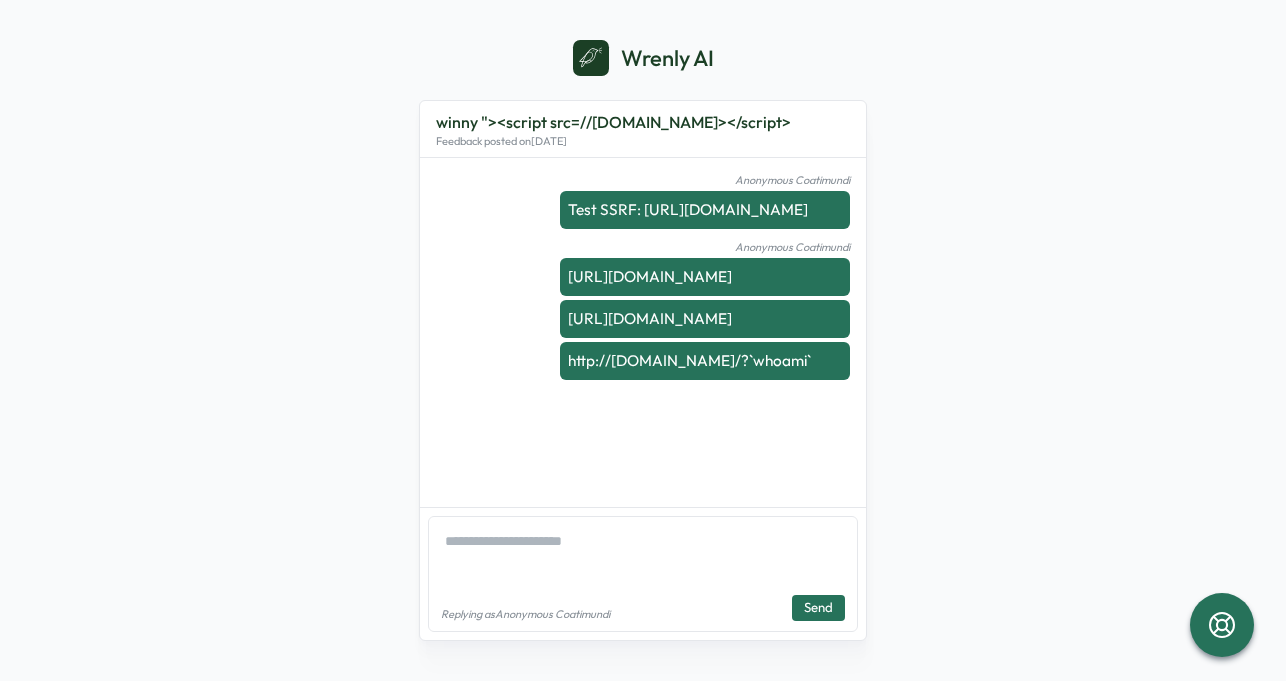 click on "http://[DOMAIN_NAME]/?`whoami`" at bounding box center (689, 360) 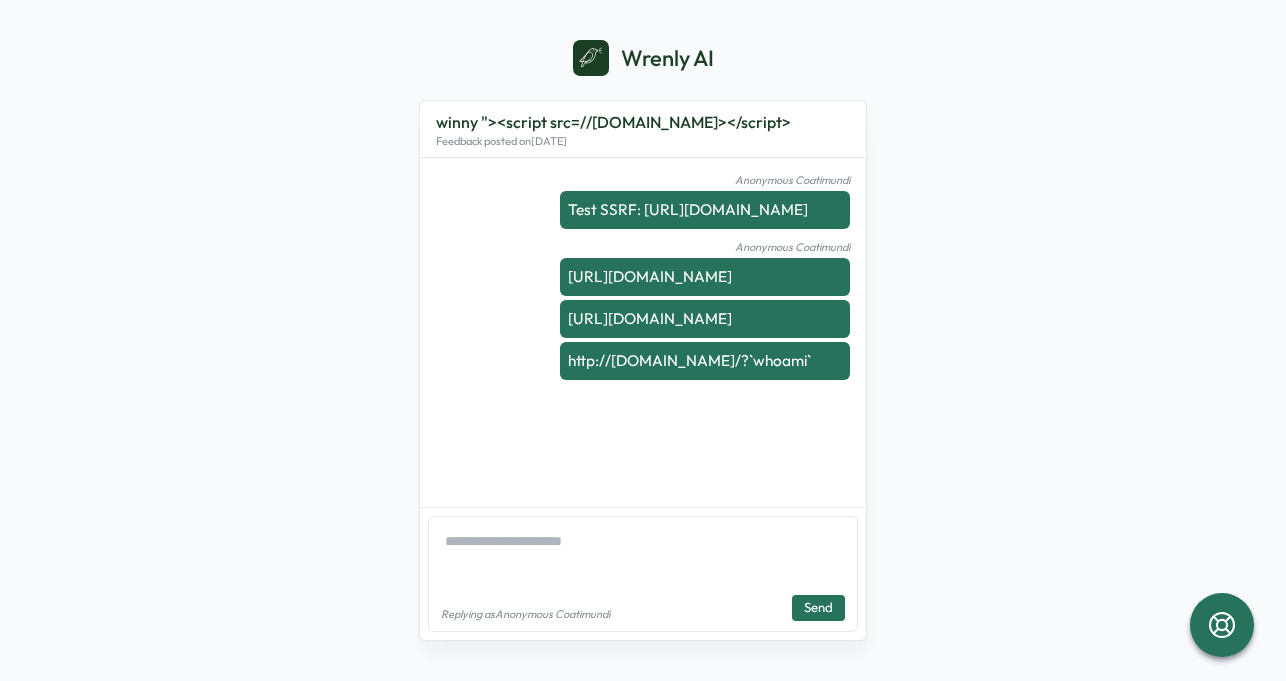 drag, startPoint x: 1094, startPoint y: 161, endPoint x: 1122, endPoint y: 119, distance: 50.47772 